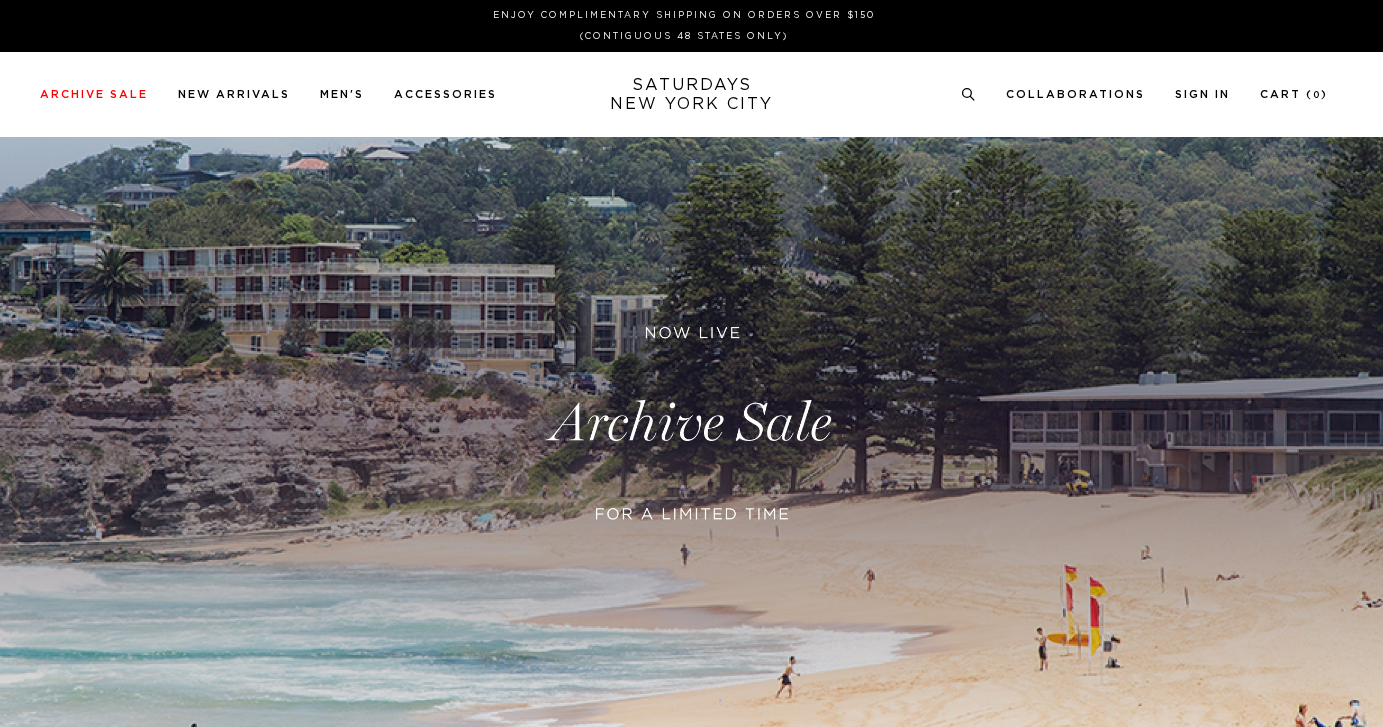 scroll, scrollTop: 0, scrollLeft: 0, axis: both 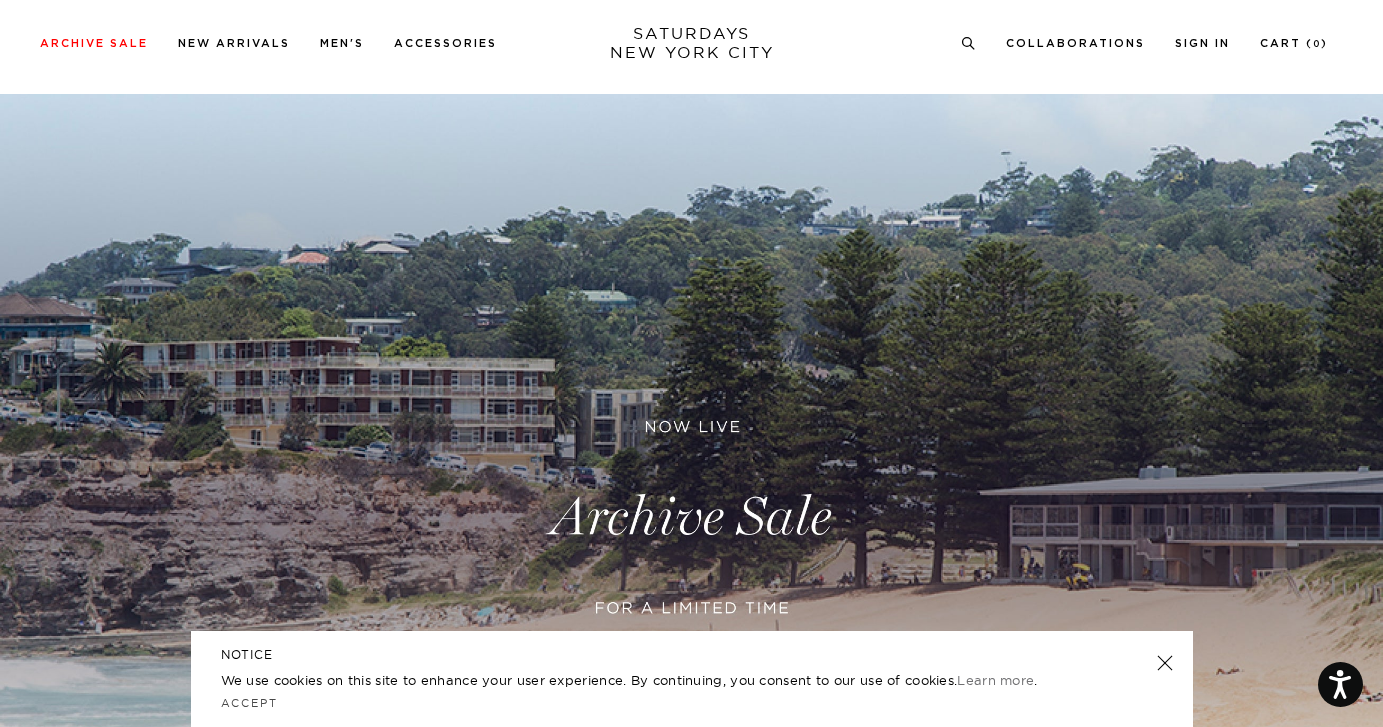 click at bounding box center (1164, 663) 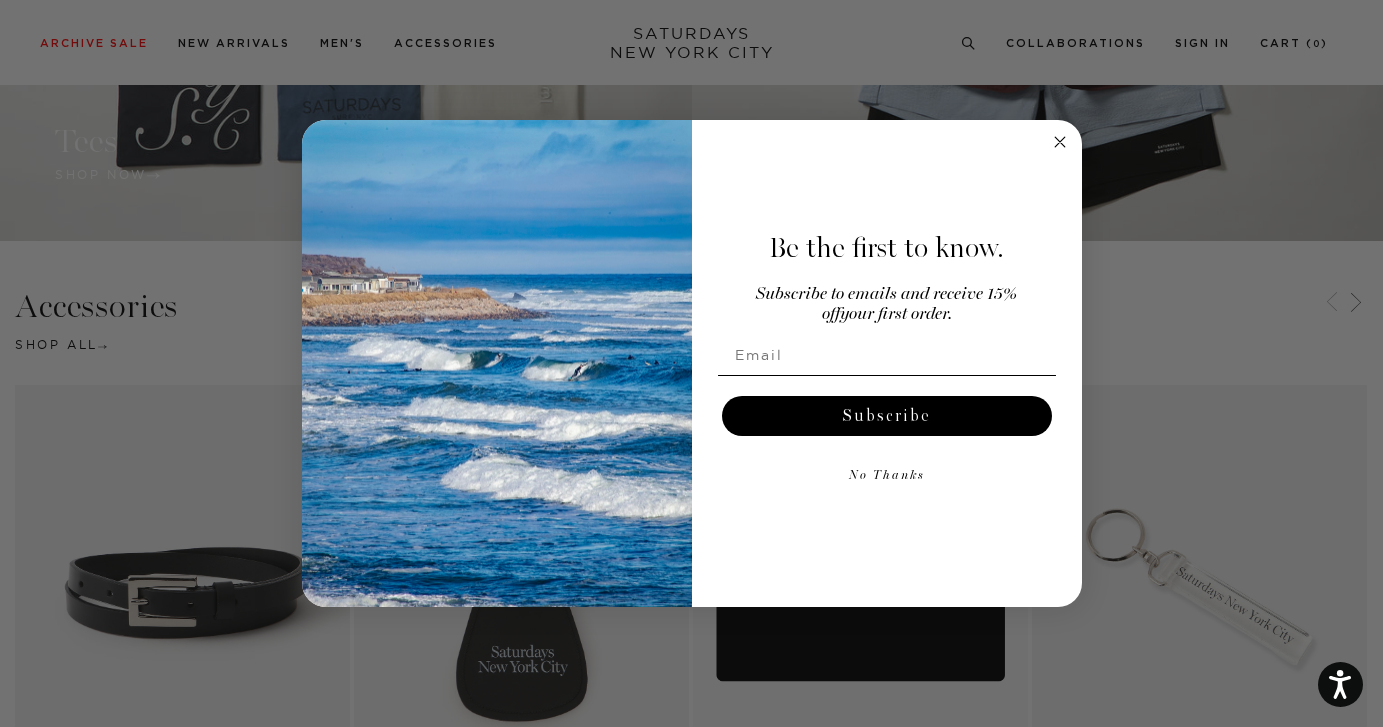 scroll, scrollTop: 2703, scrollLeft: 0, axis: vertical 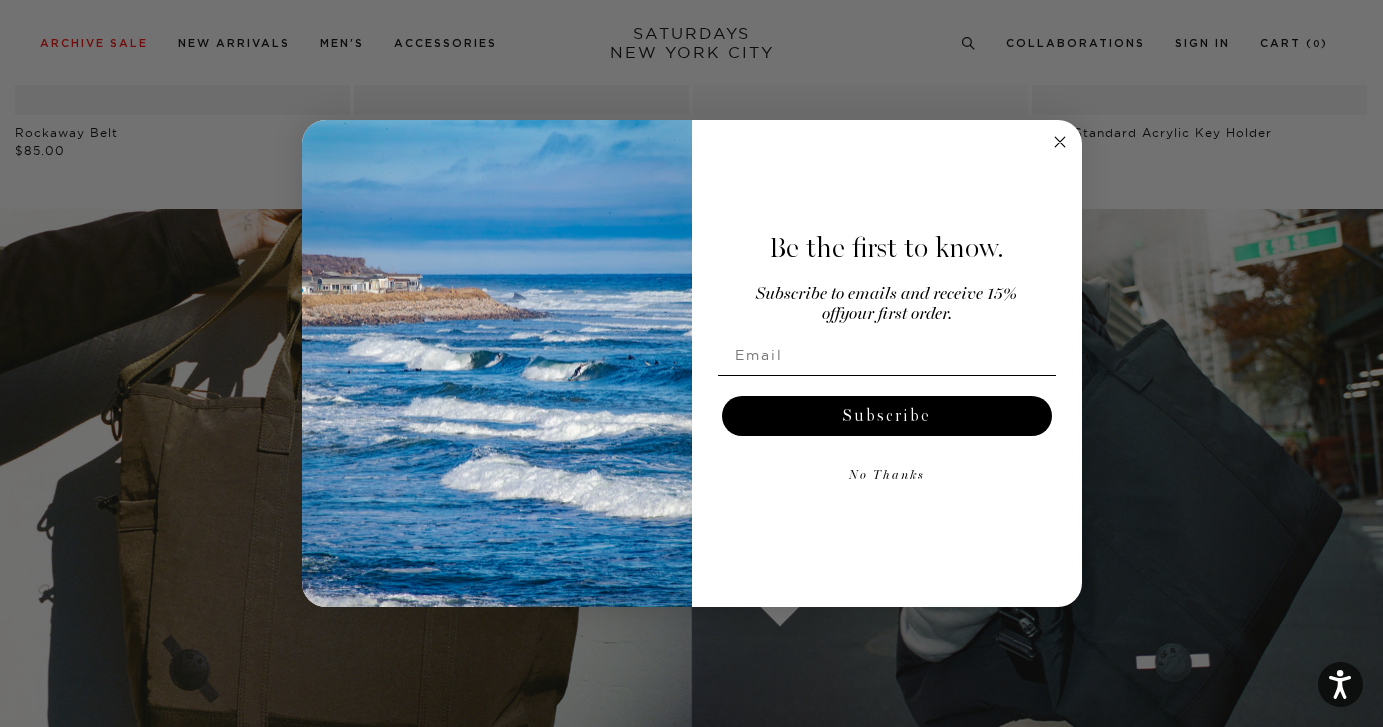click 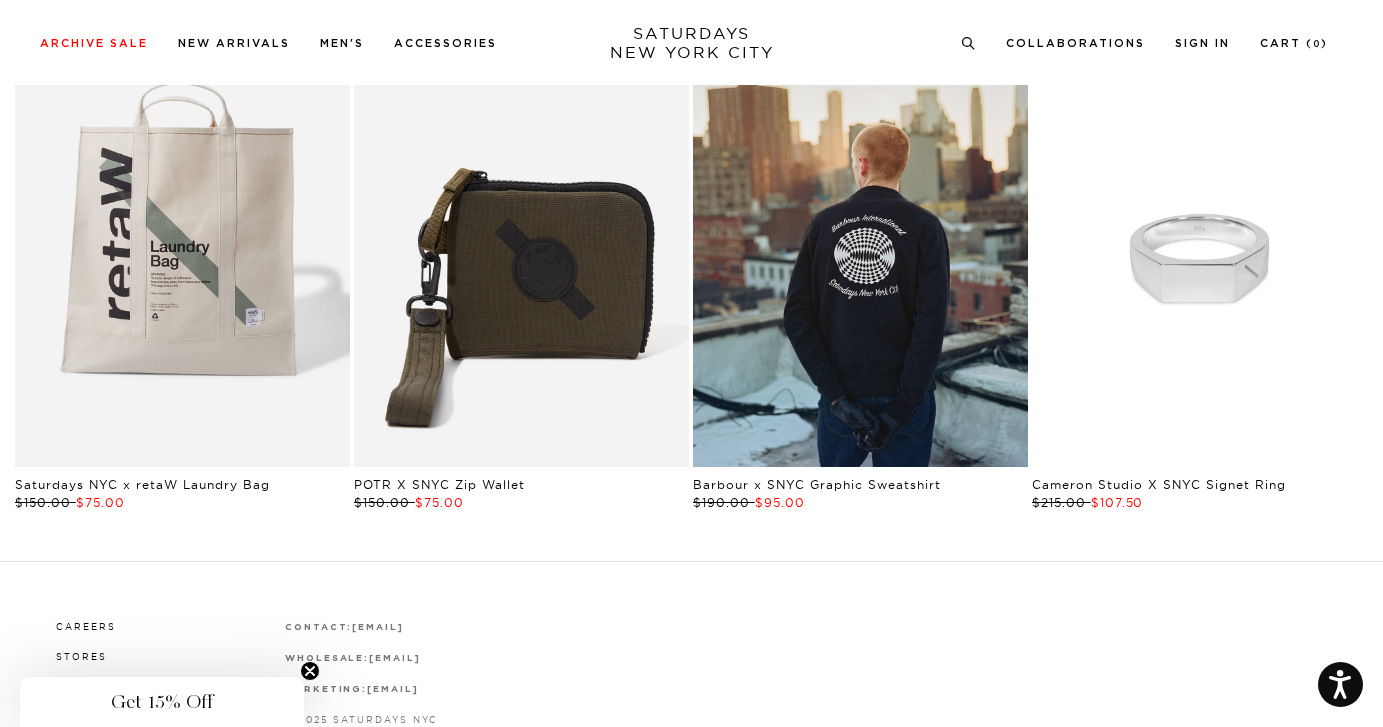 scroll, scrollTop: 3773, scrollLeft: 0, axis: vertical 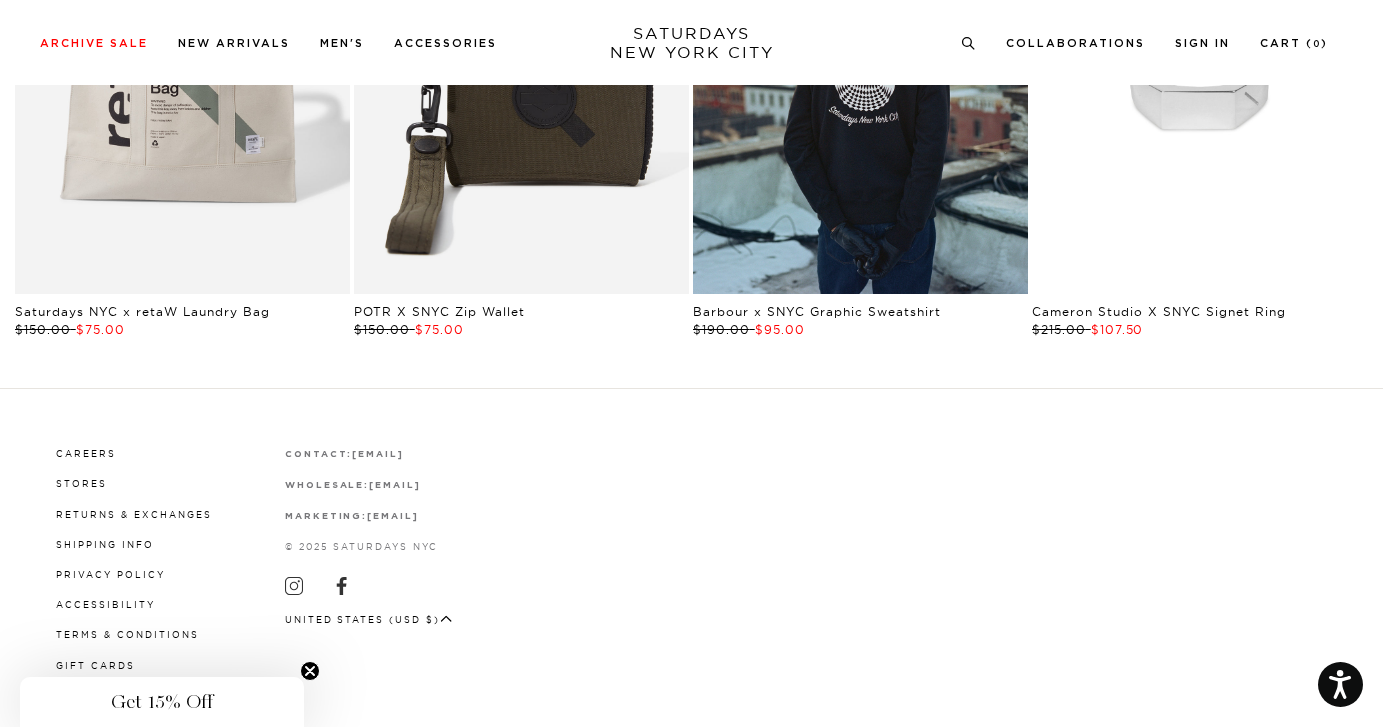click 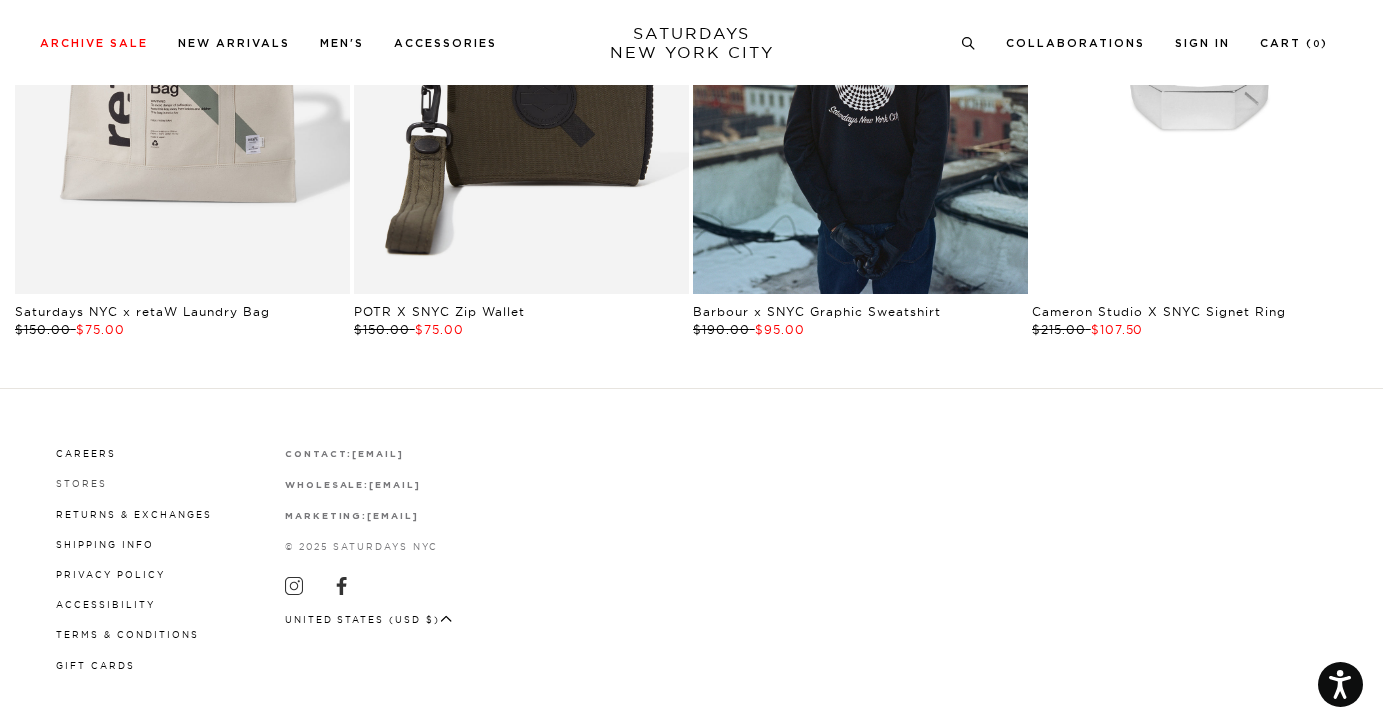 click on "Stores" at bounding box center [81, 483] 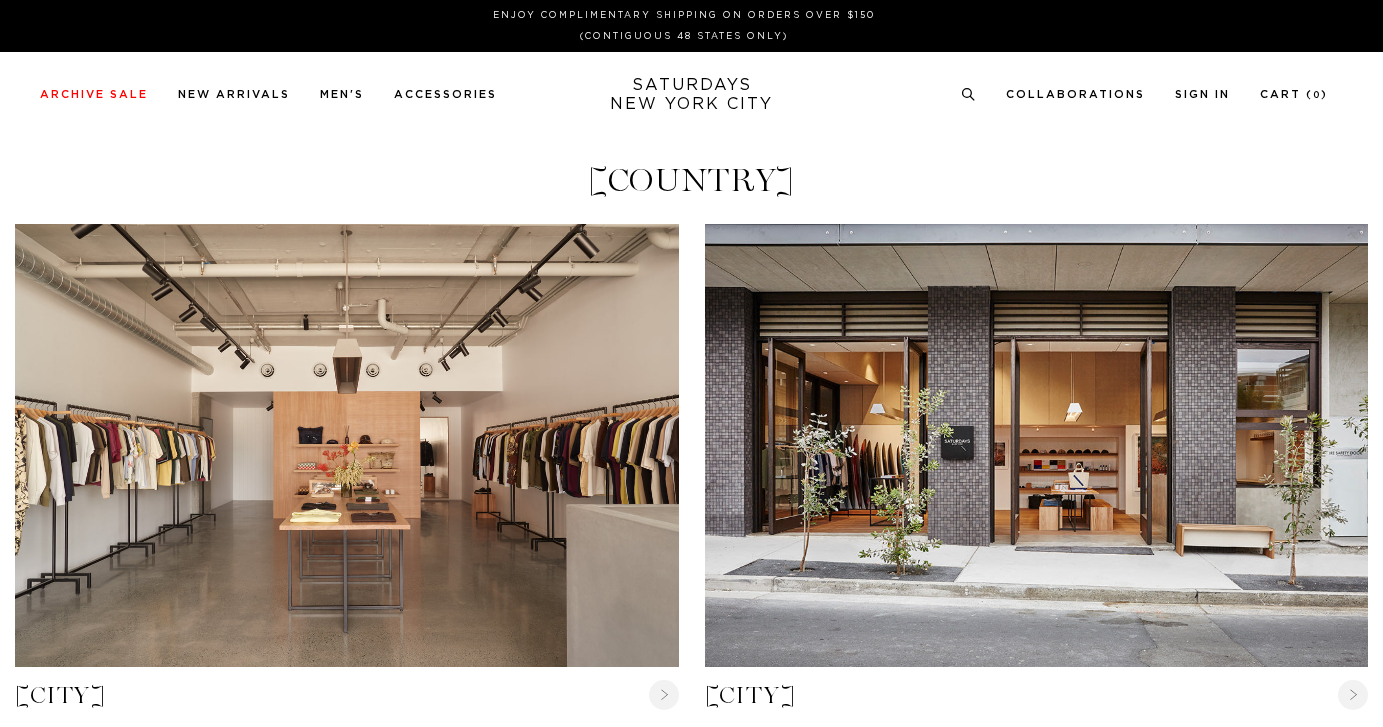scroll, scrollTop: 0, scrollLeft: 0, axis: both 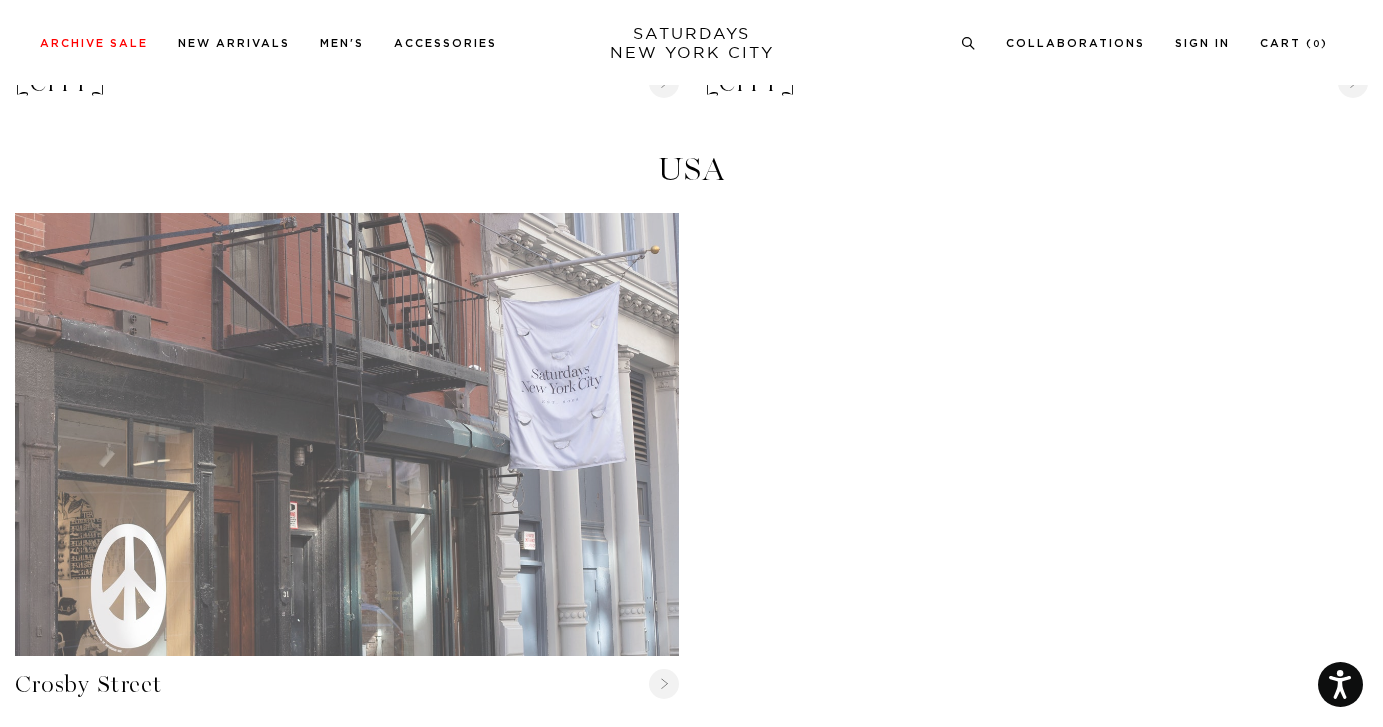 click at bounding box center (347, 434) 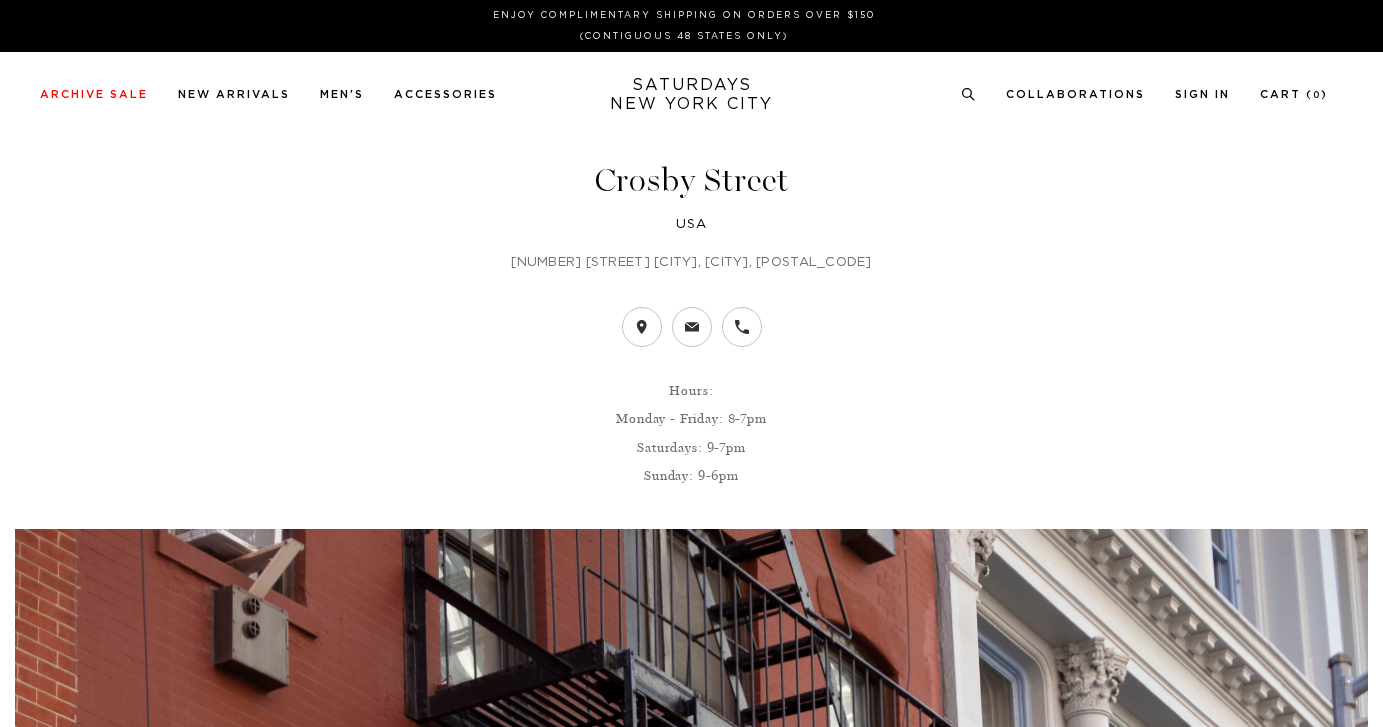 scroll, scrollTop: 0, scrollLeft: 0, axis: both 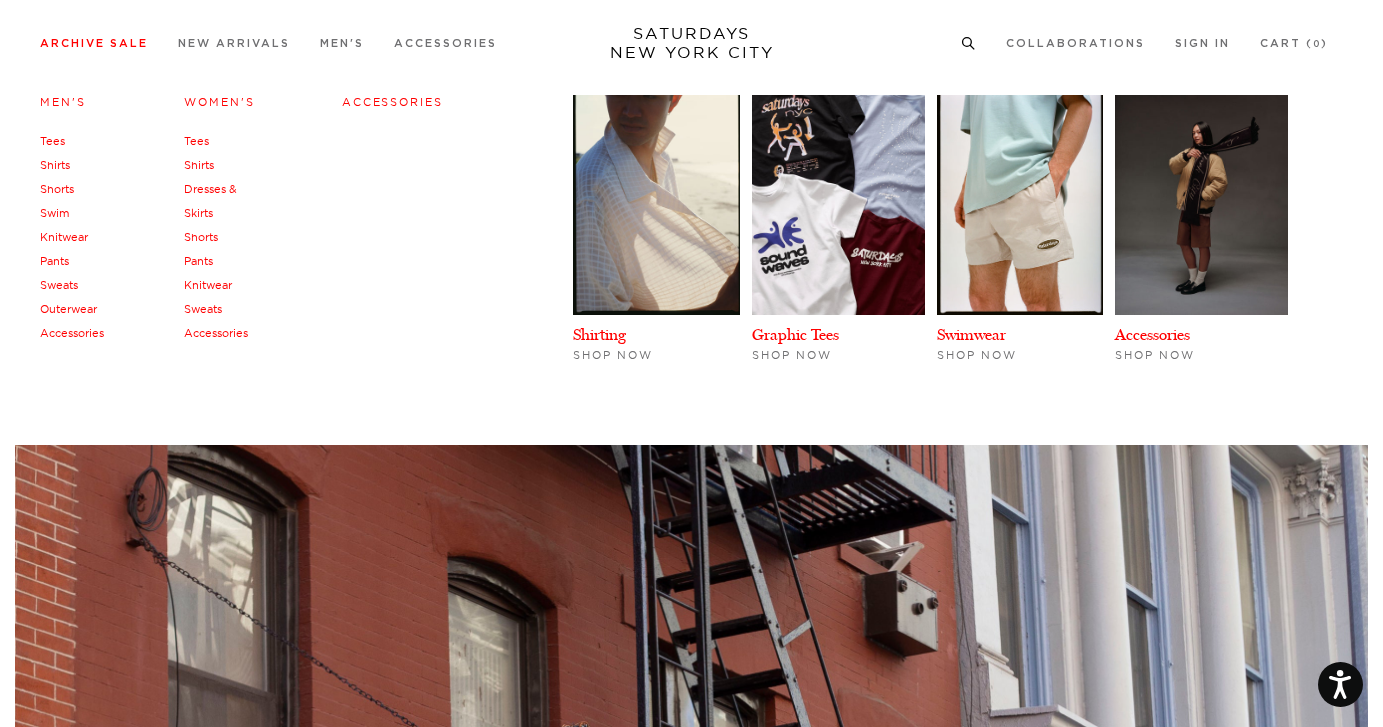 click on "Accessories" at bounding box center [393, 102] 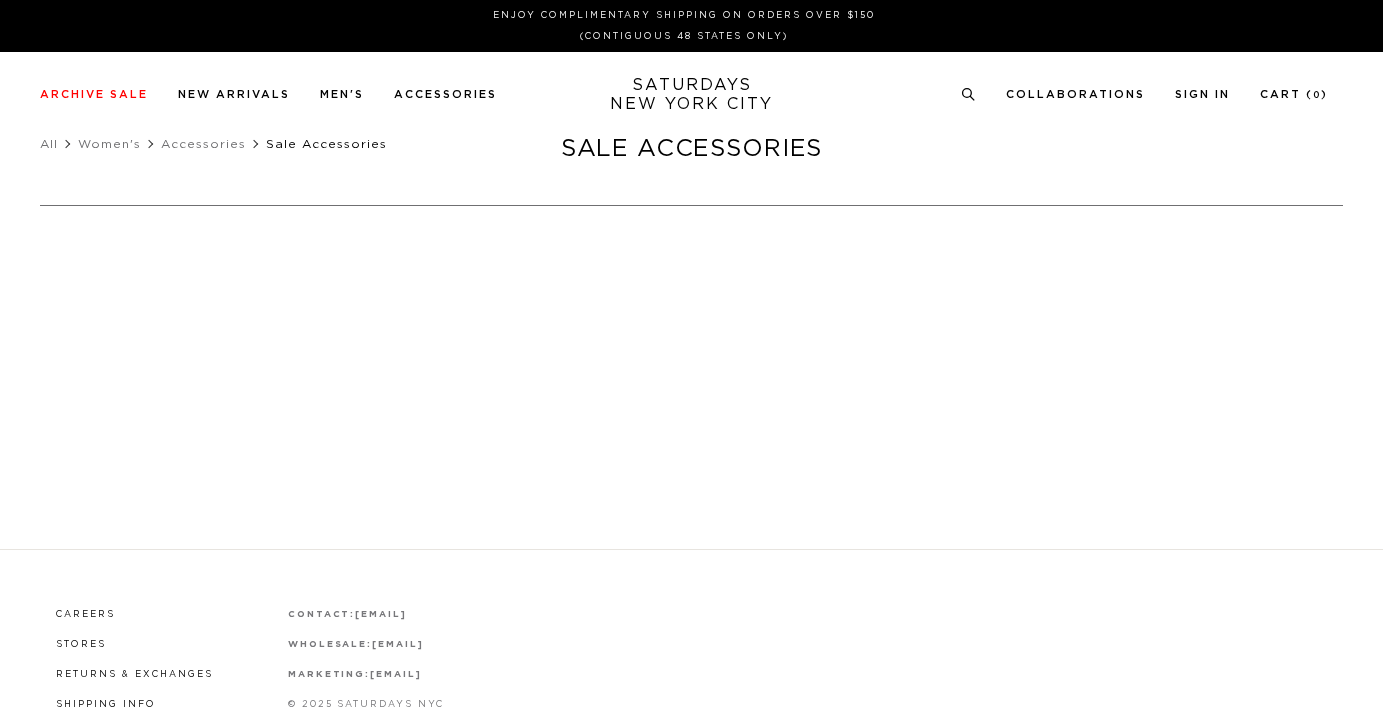 scroll, scrollTop: 0, scrollLeft: 0, axis: both 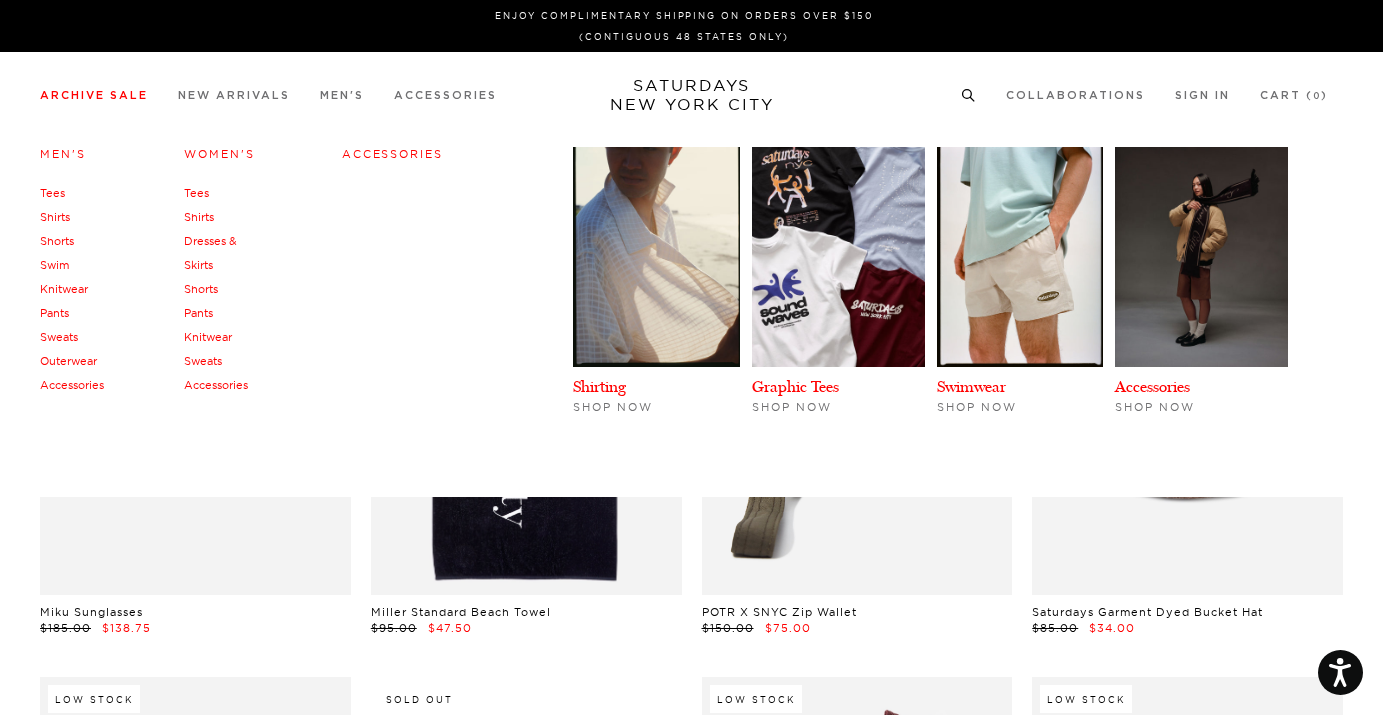 click on "Men's" at bounding box center [63, 154] 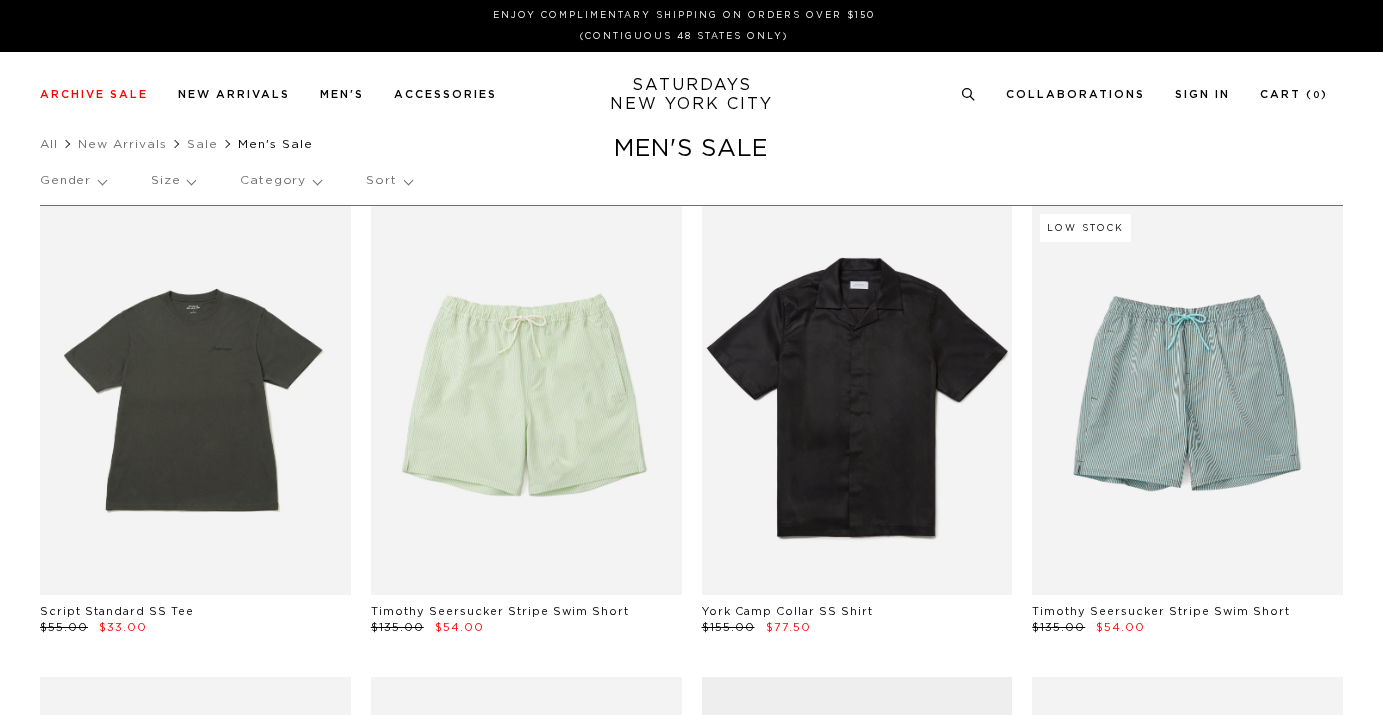 scroll, scrollTop: 0, scrollLeft: 0, axis: both 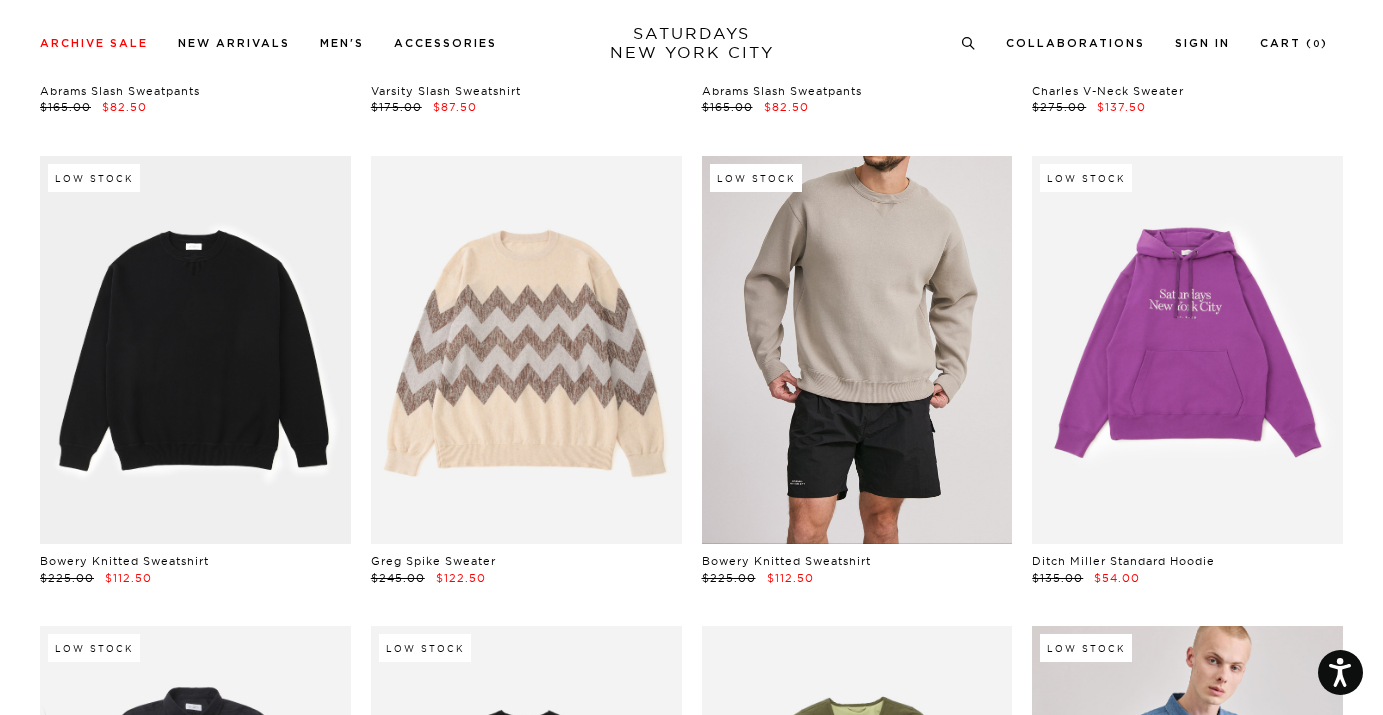 click at bounding box center (857, 350) 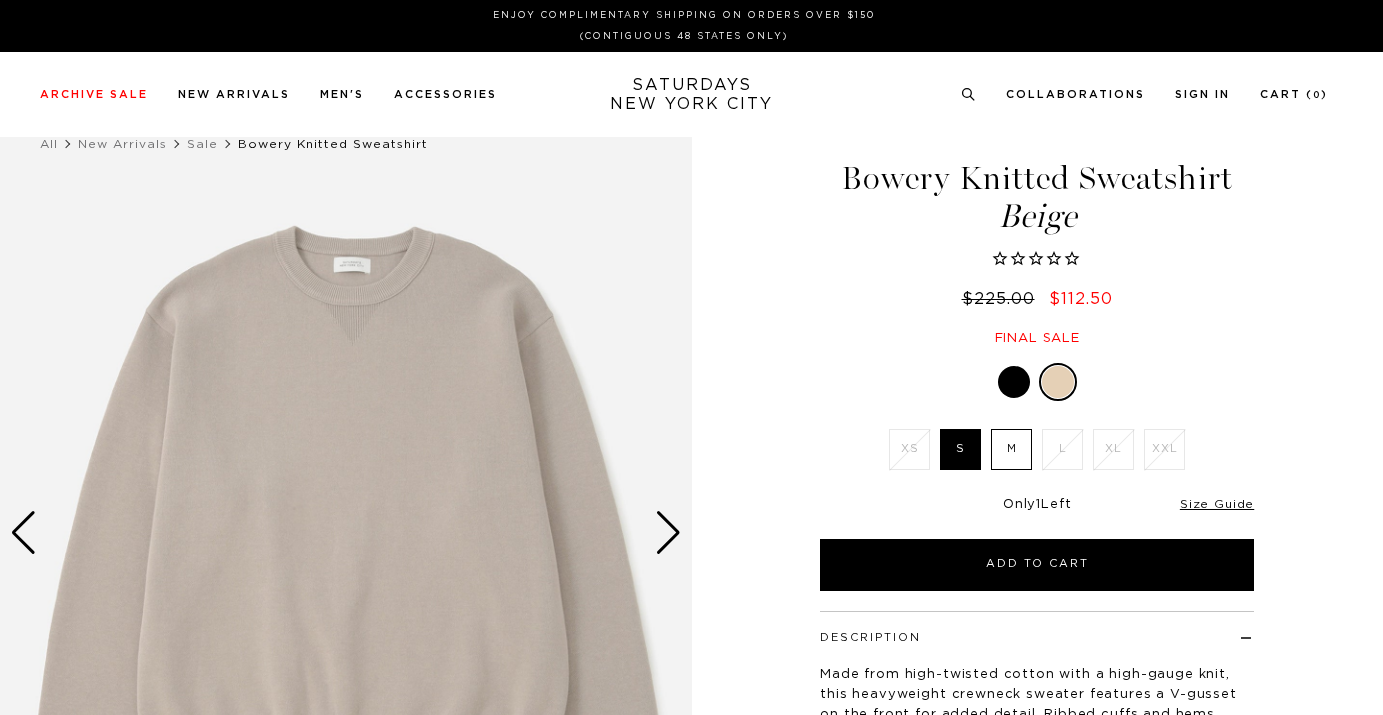 scroll, scrollTop: 0, scrollLeft: 0, axis: both 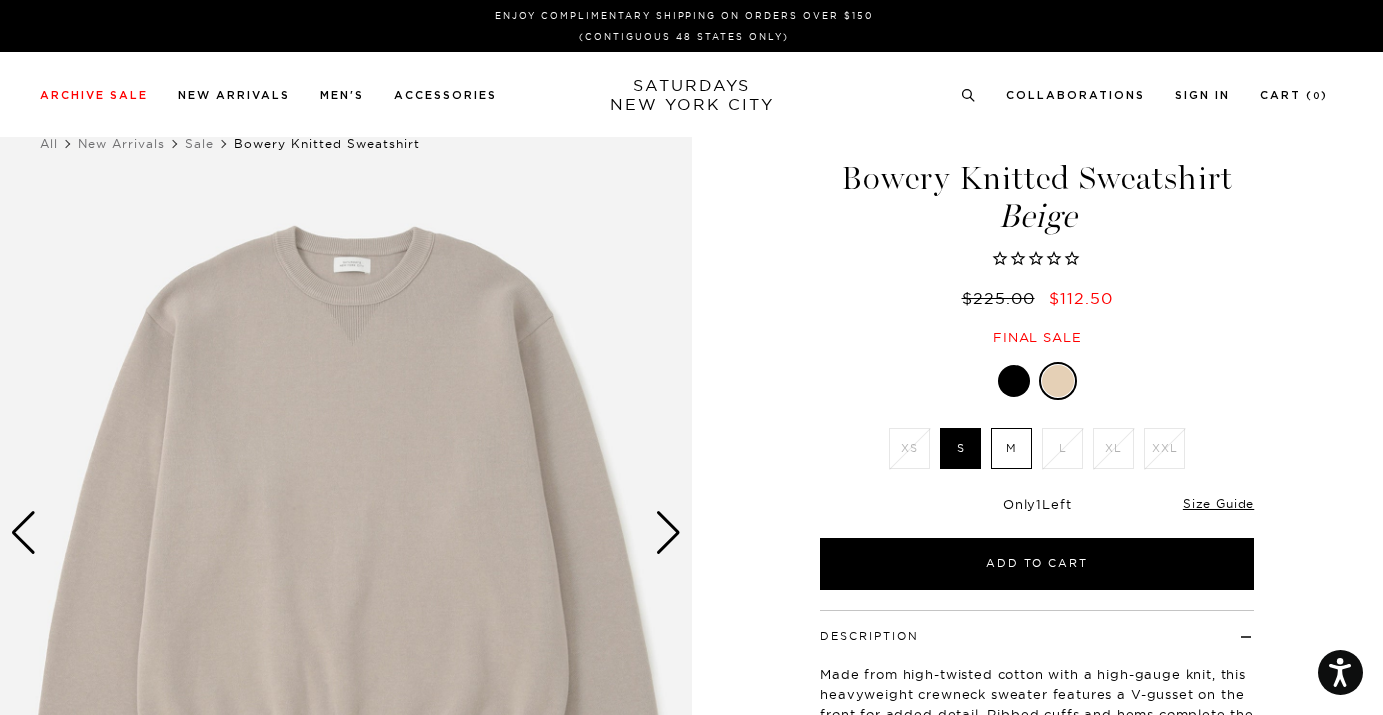 click at bounding box center (1014, 381) 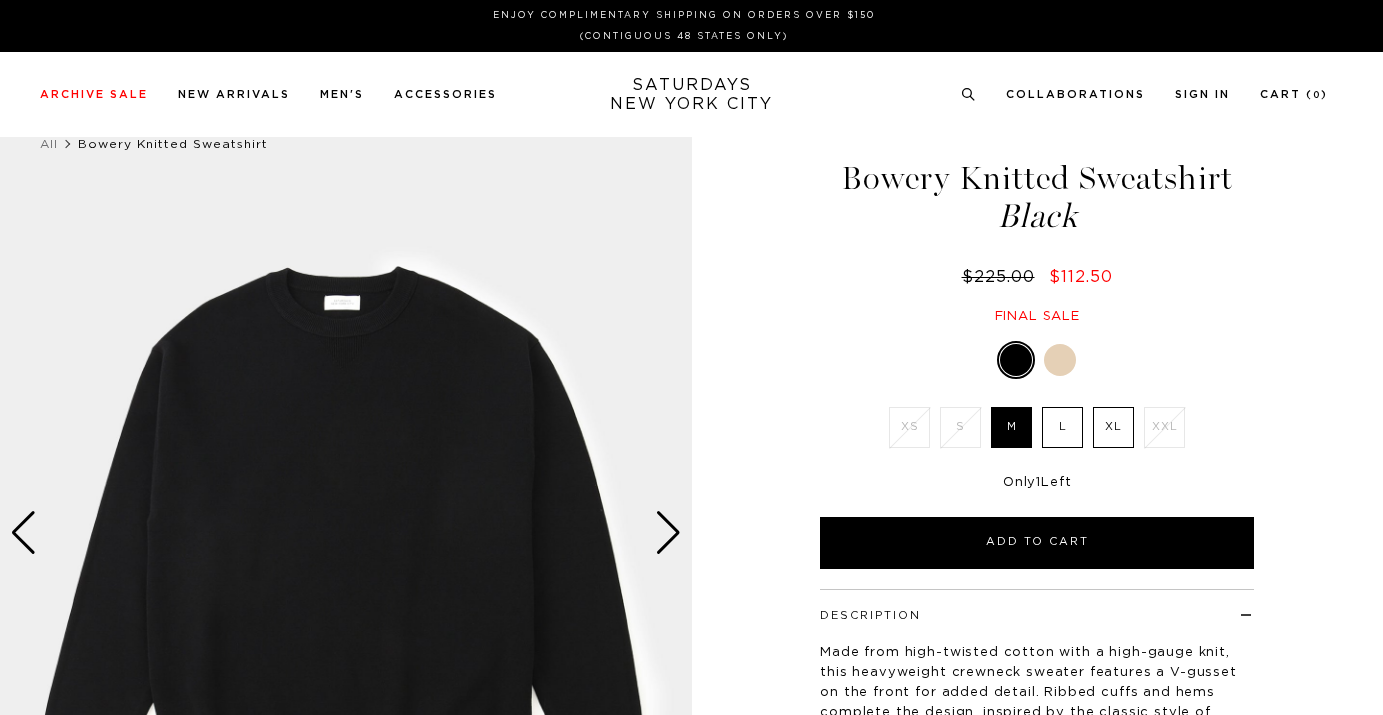 scroll, scrollTop: 0, scrollLeft: 0, axis: both 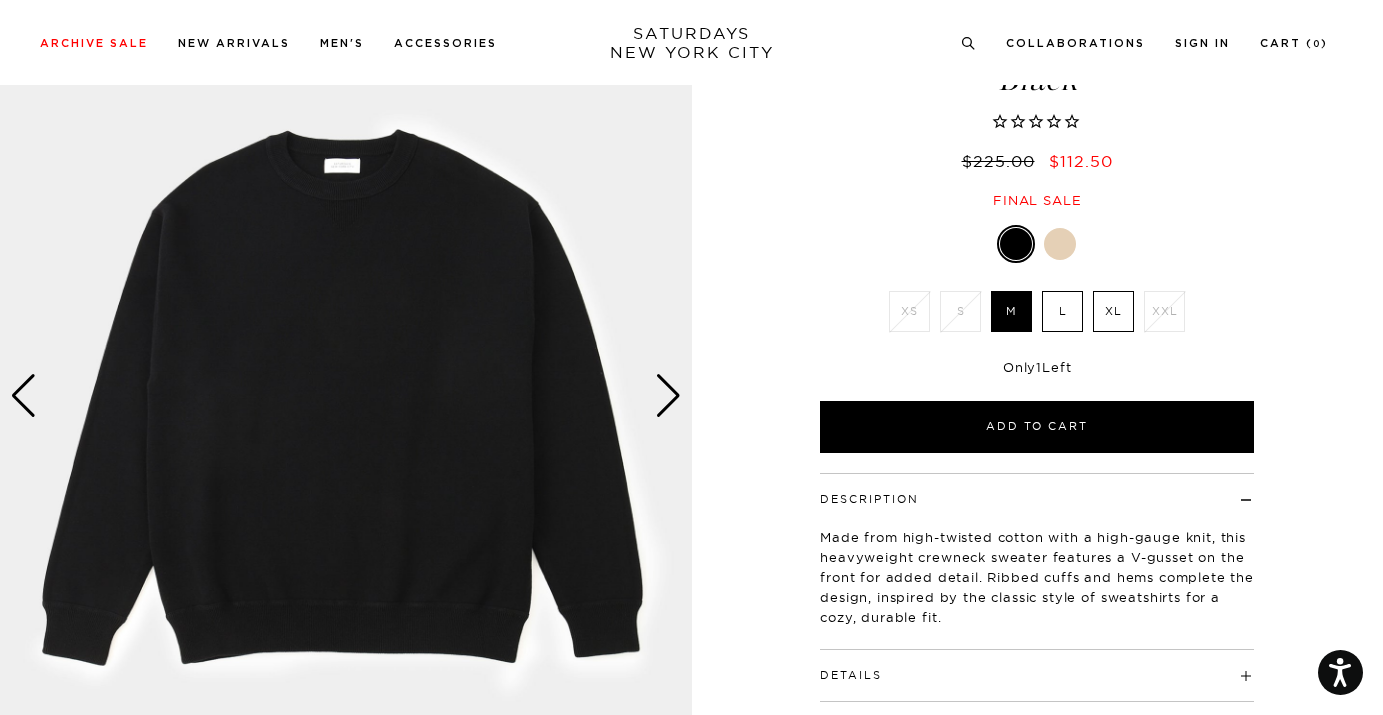 click at bounding box center (668, 396) 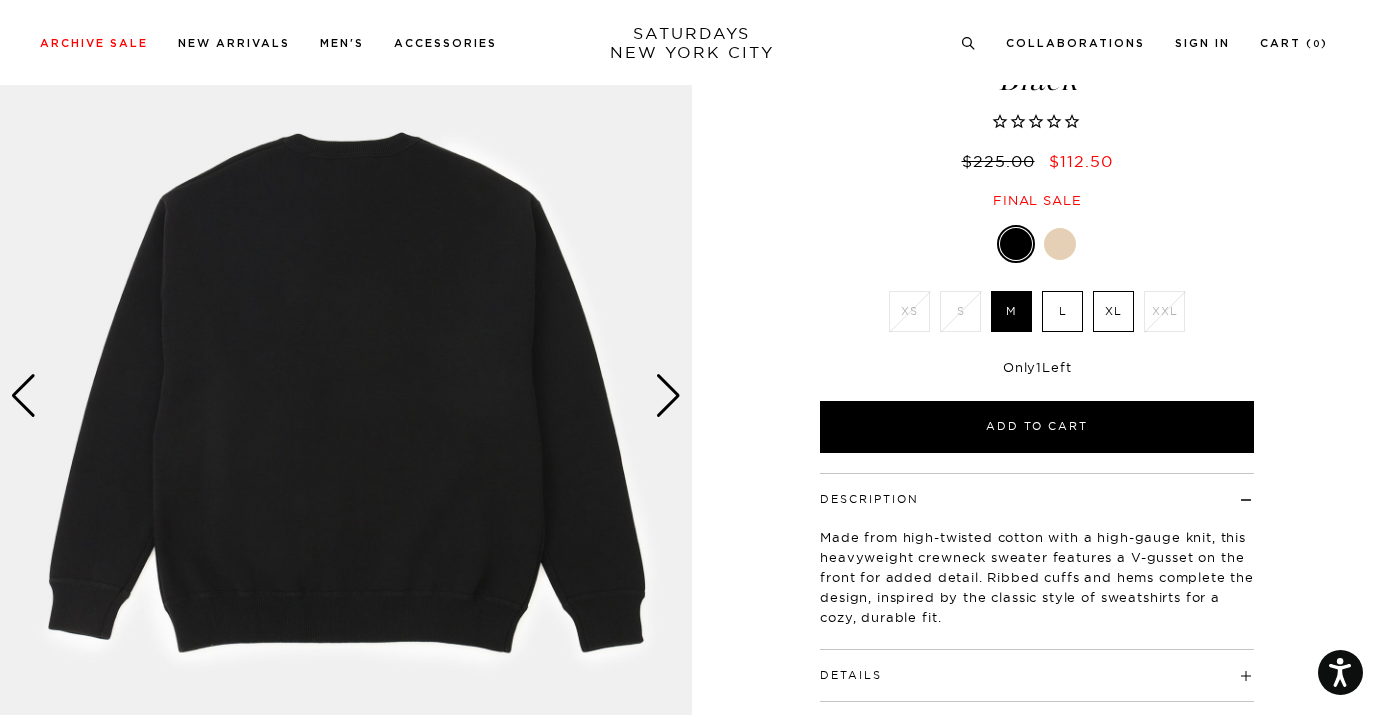 click at bounding box center [668, 396] 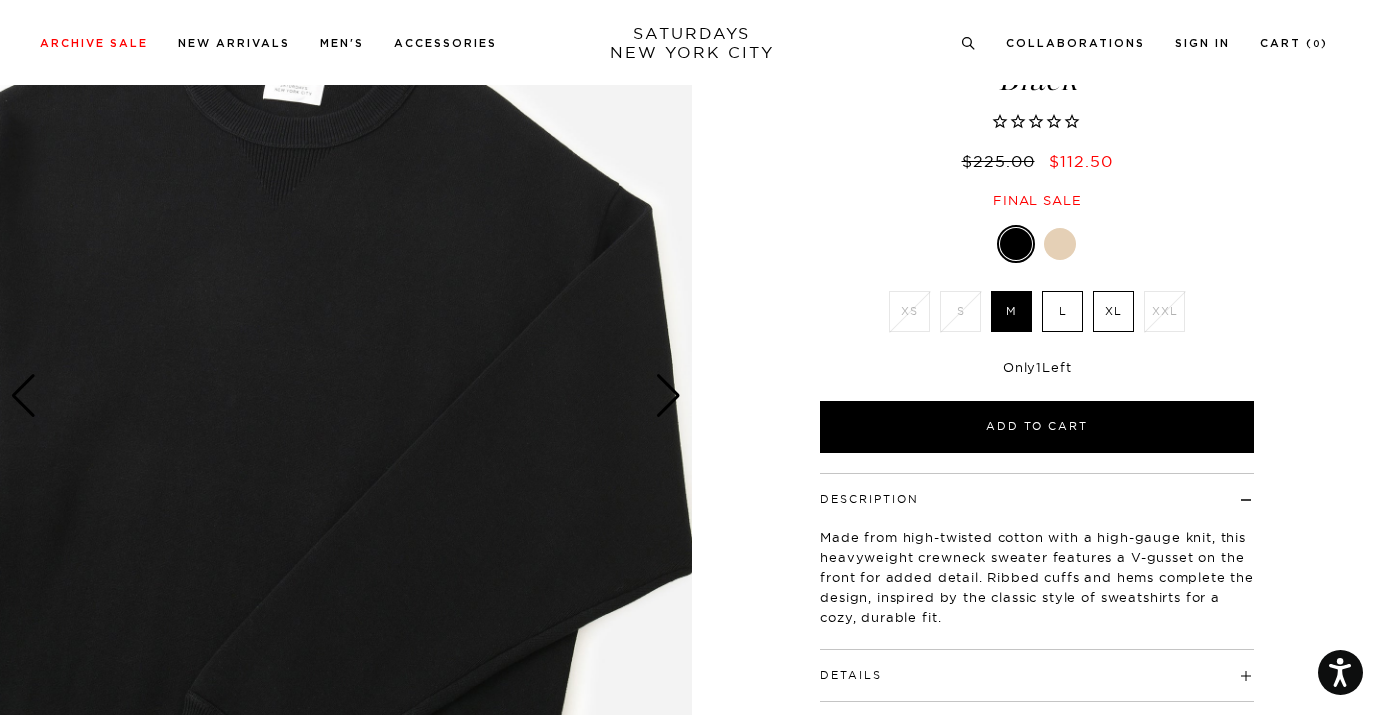click at bounding box center (668, 396) 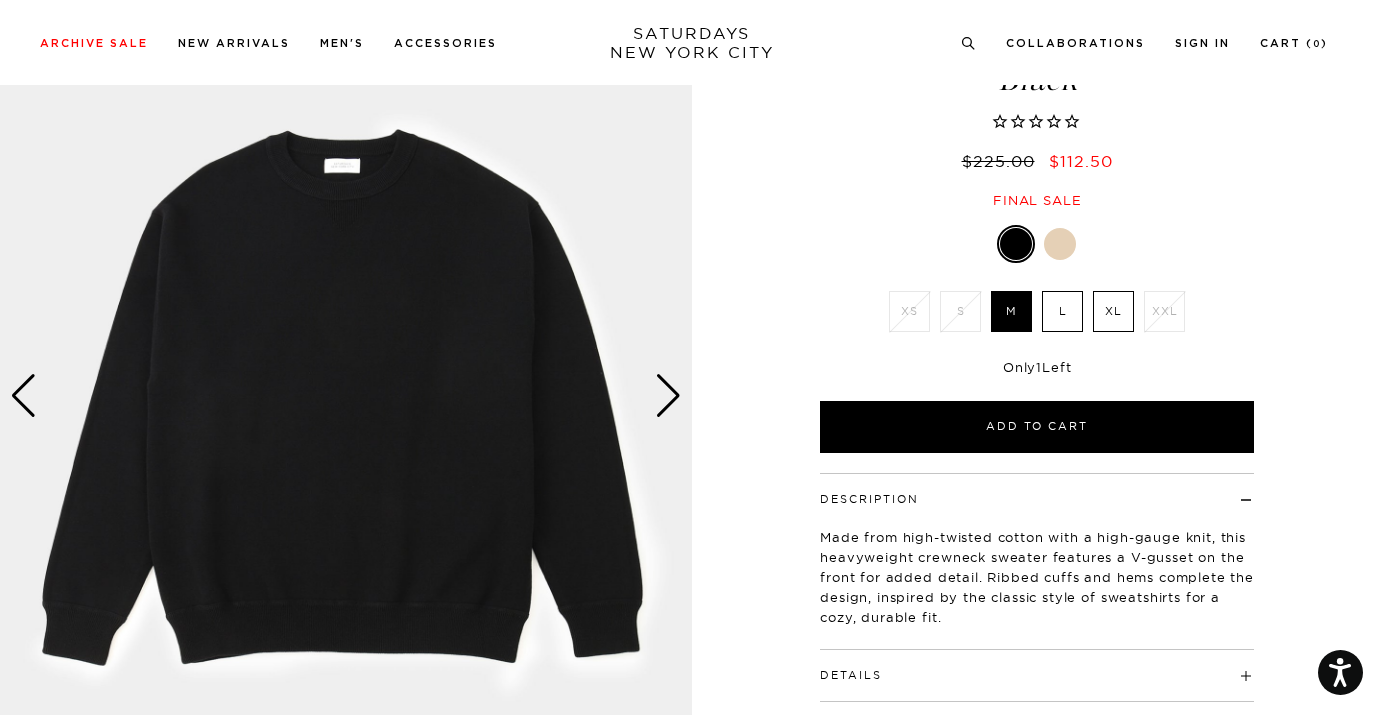 click at bounding box center (668, 396) 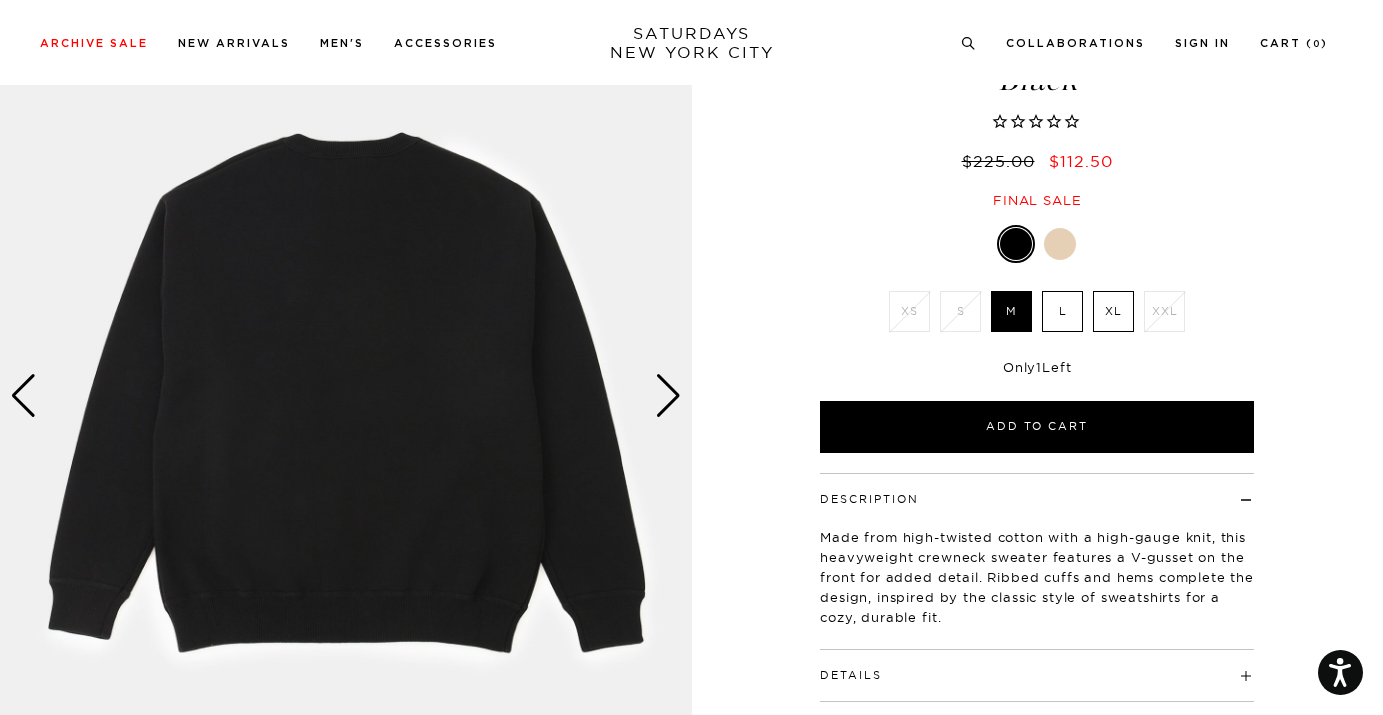 click at bounding box center (668, 396) 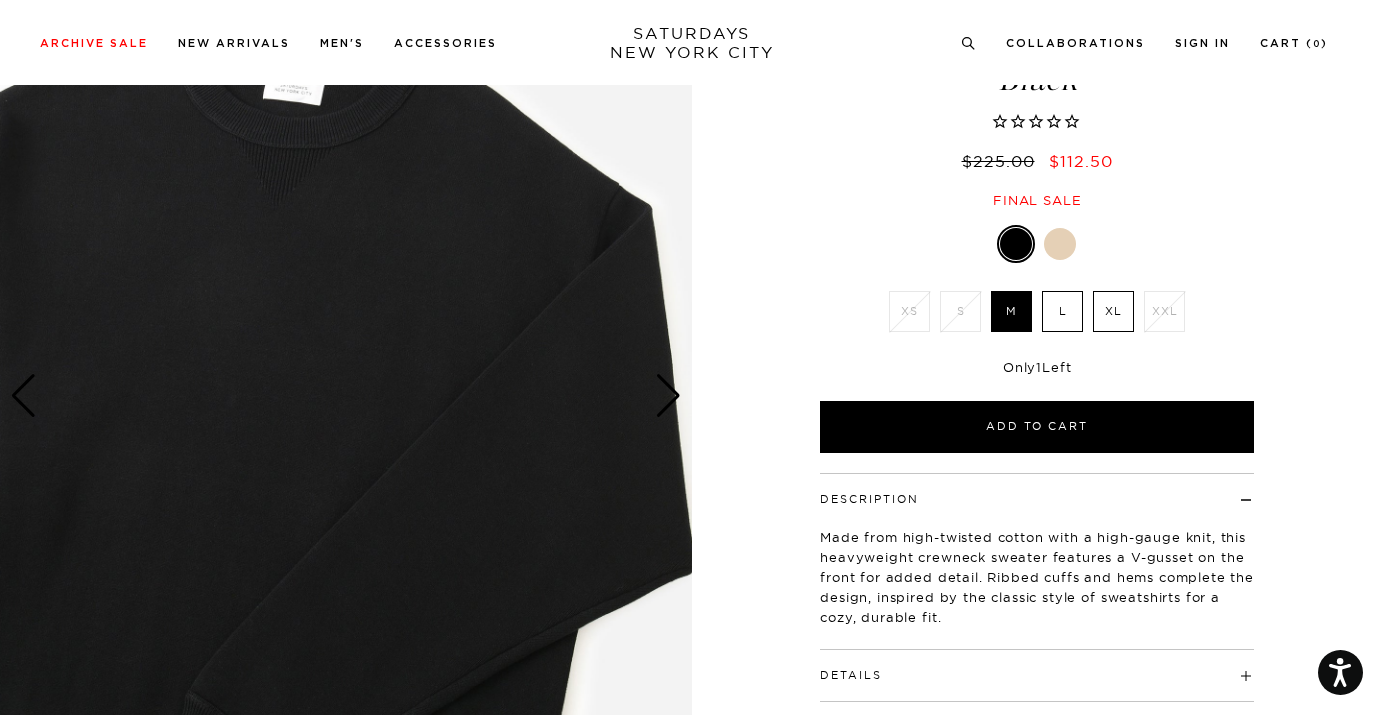 click at bounding box center [668, 396] 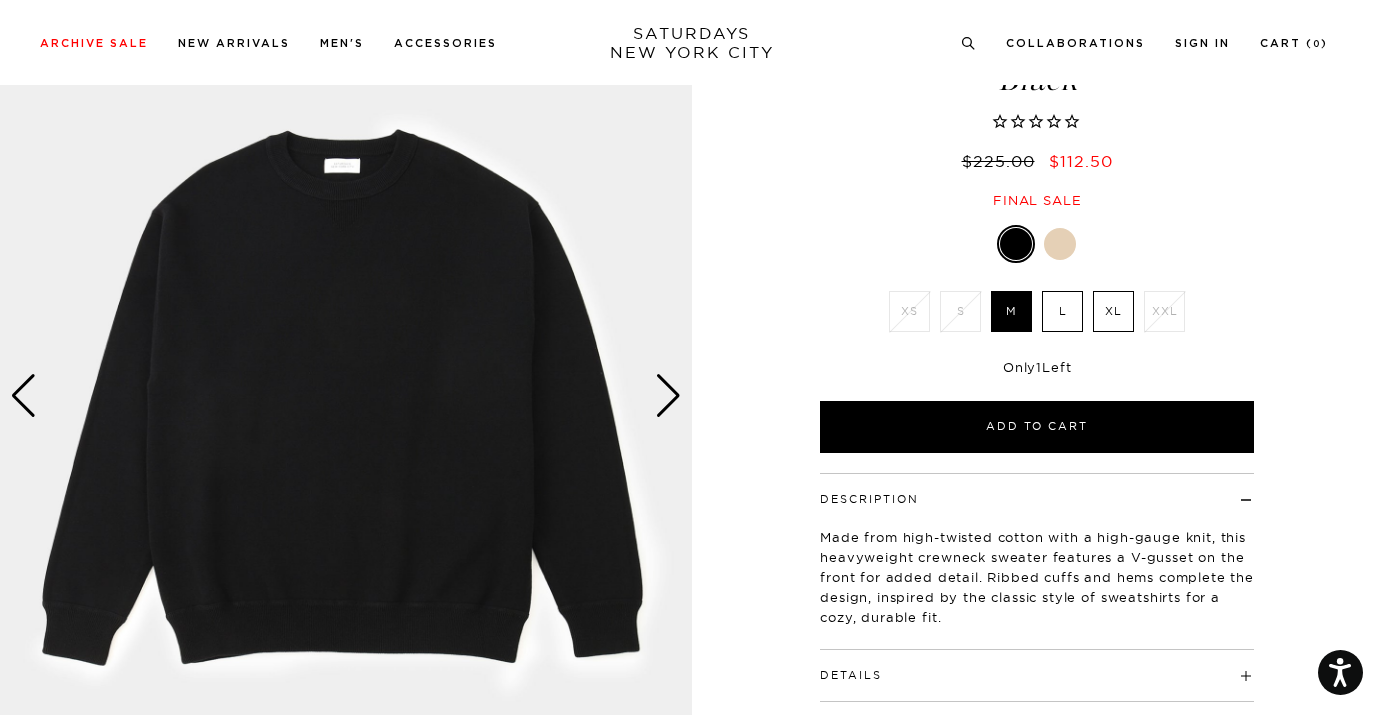 click at bounding box center [668, 396] 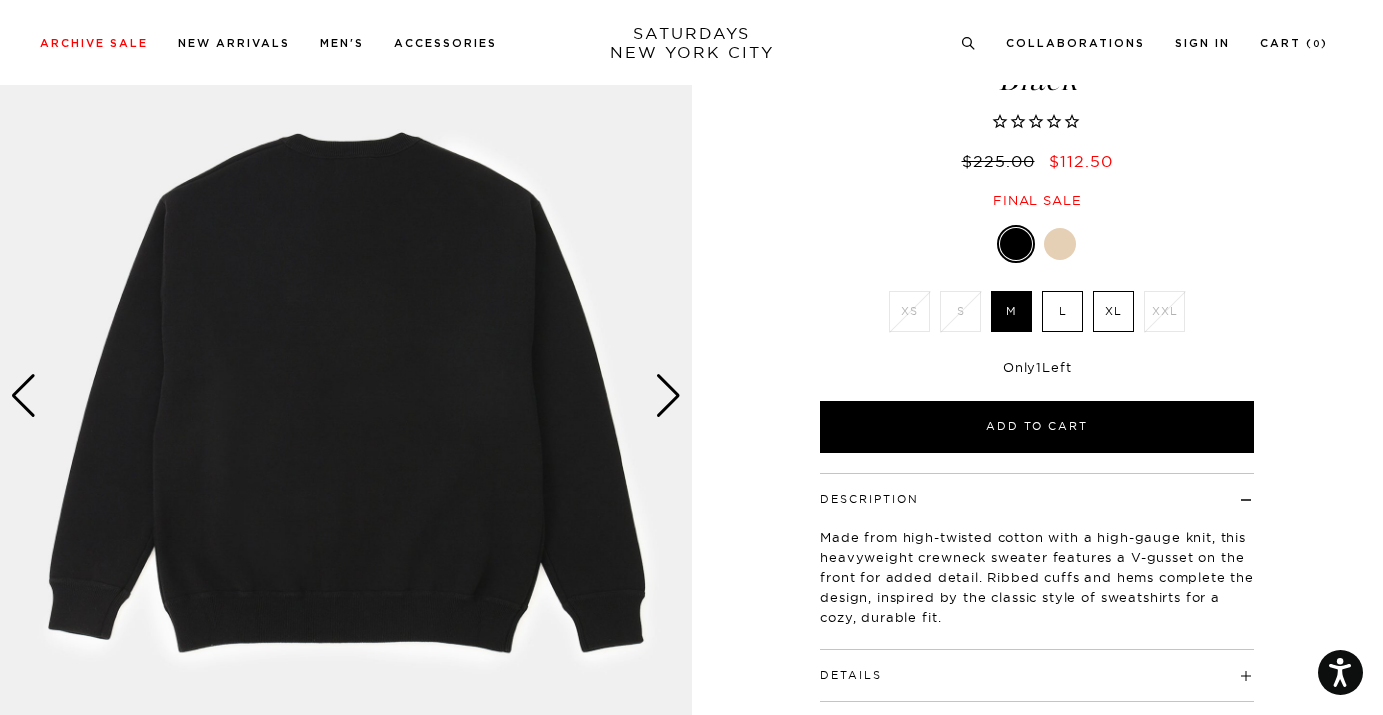 click at bounding box center (668, 396) 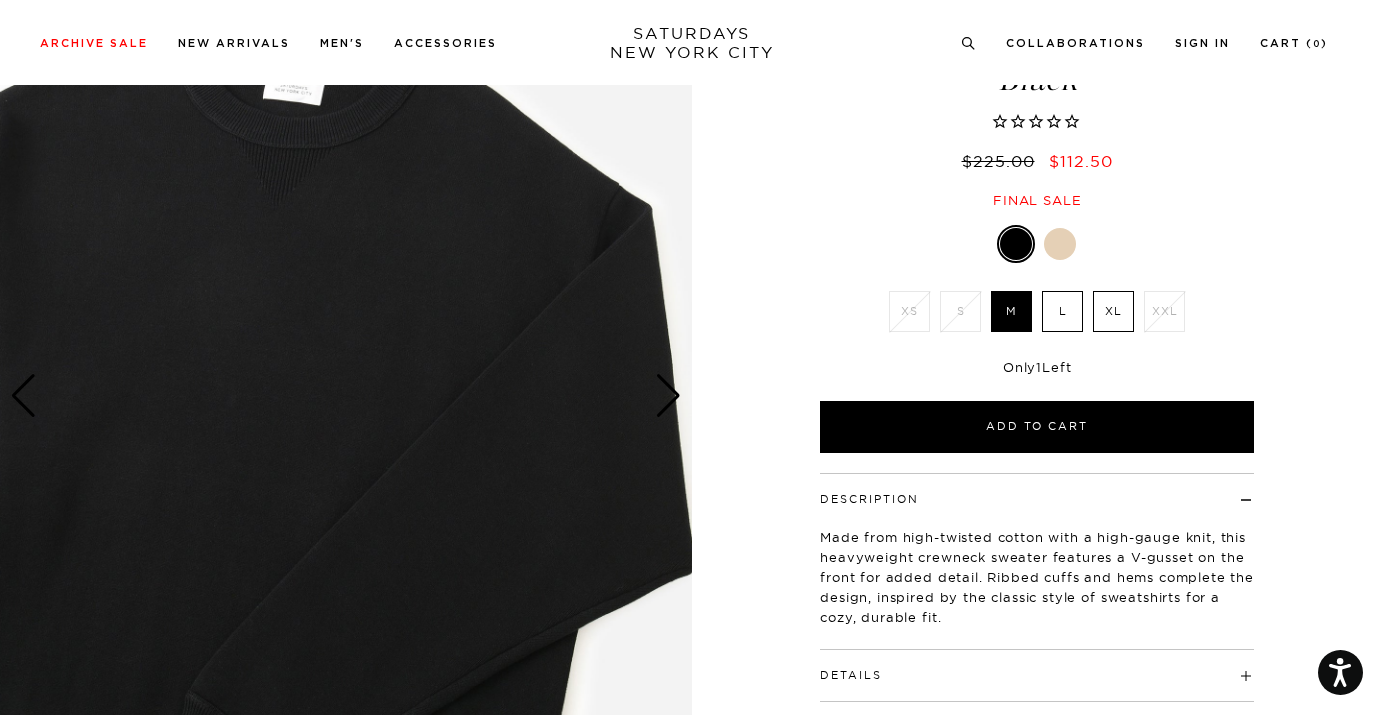 click at bounding box center [1060, 244] 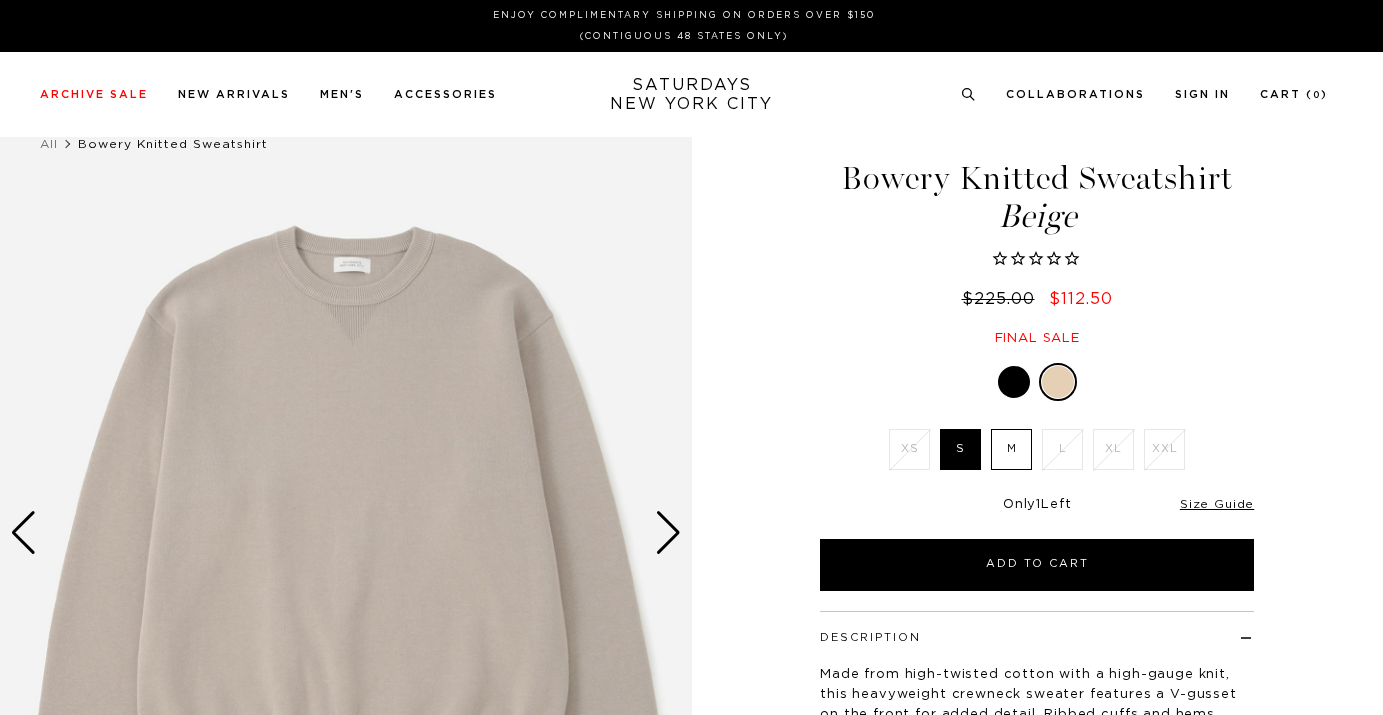 scroll, scrollTop: 0, scrollLeft: 0, axis: both 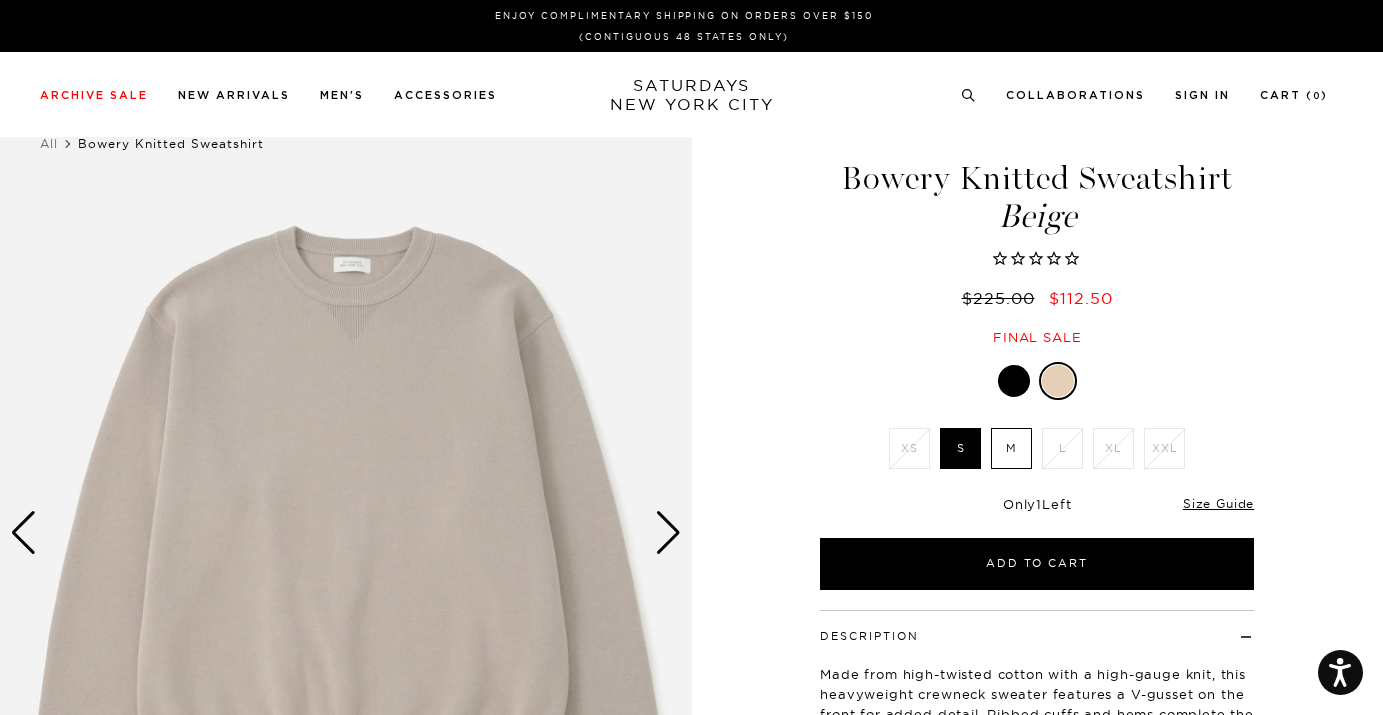 click at bounding box center (668, 533) 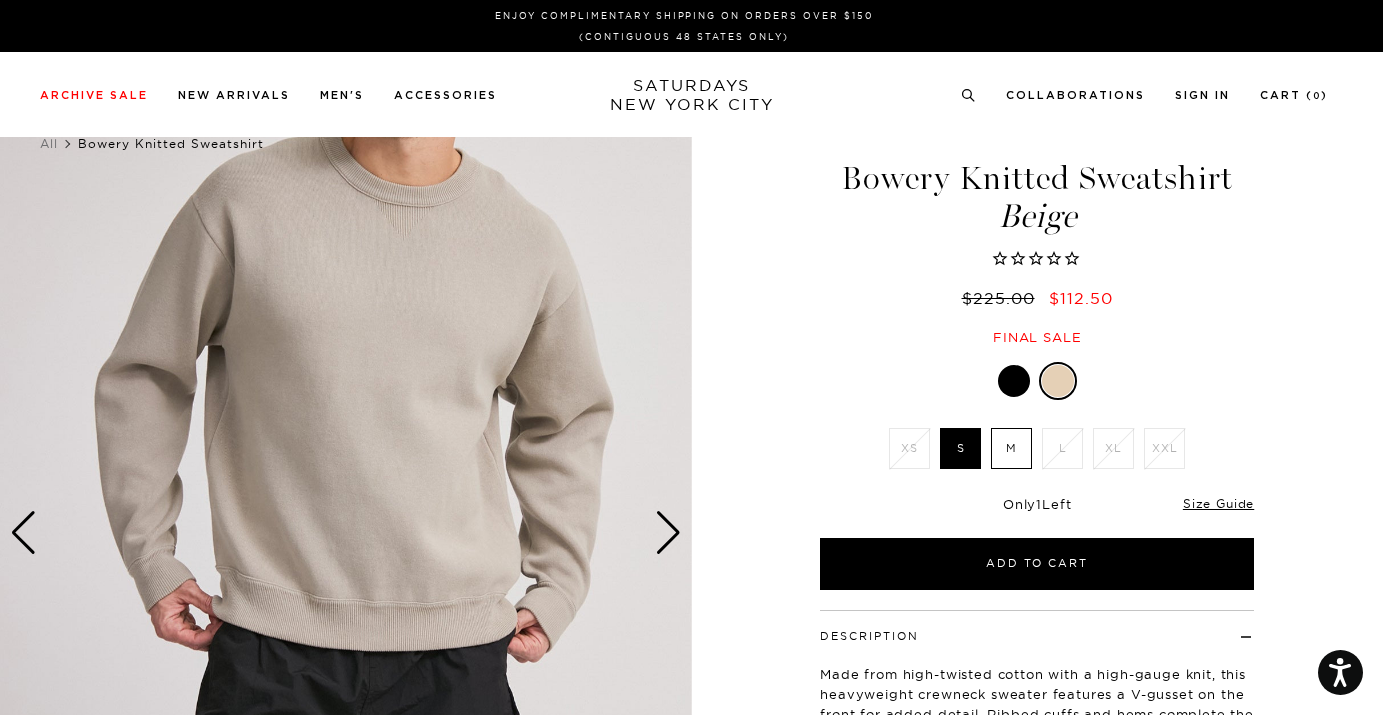 click at bounding box center (668, 533) 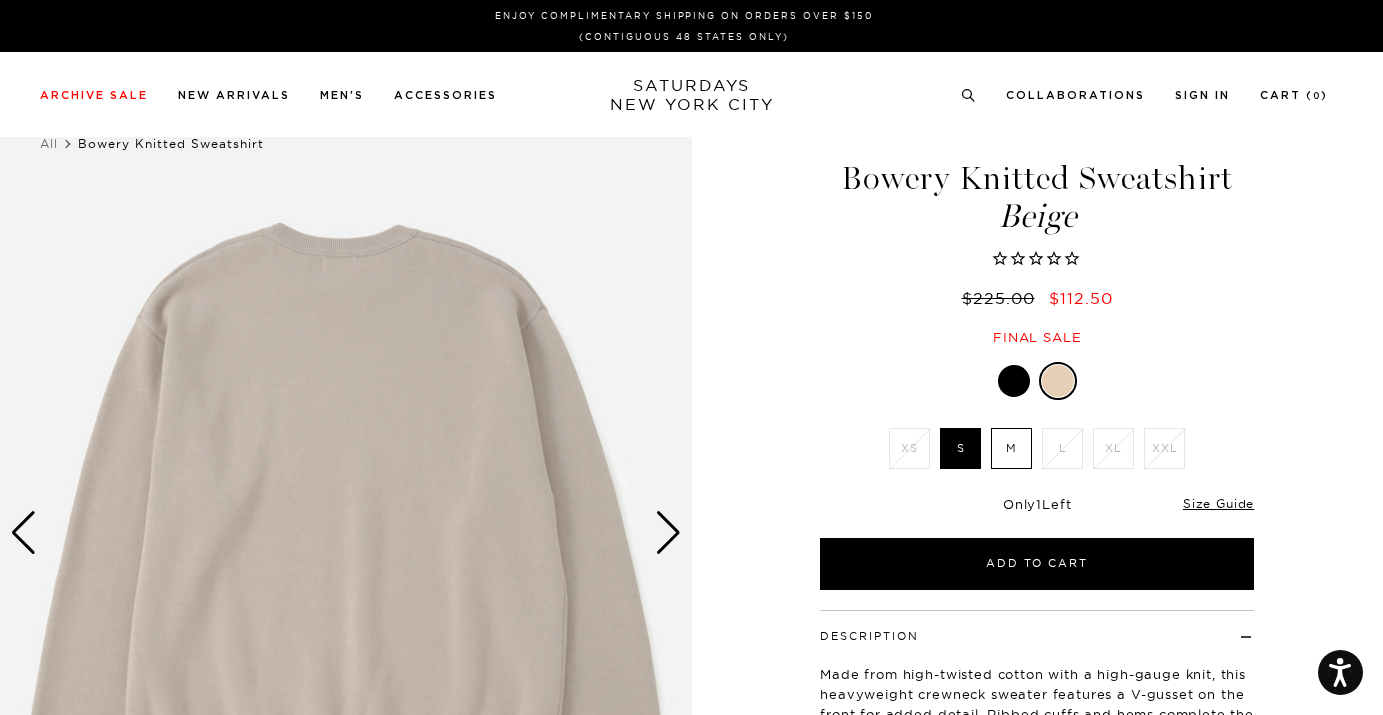 click at bounding box center (668, 533) 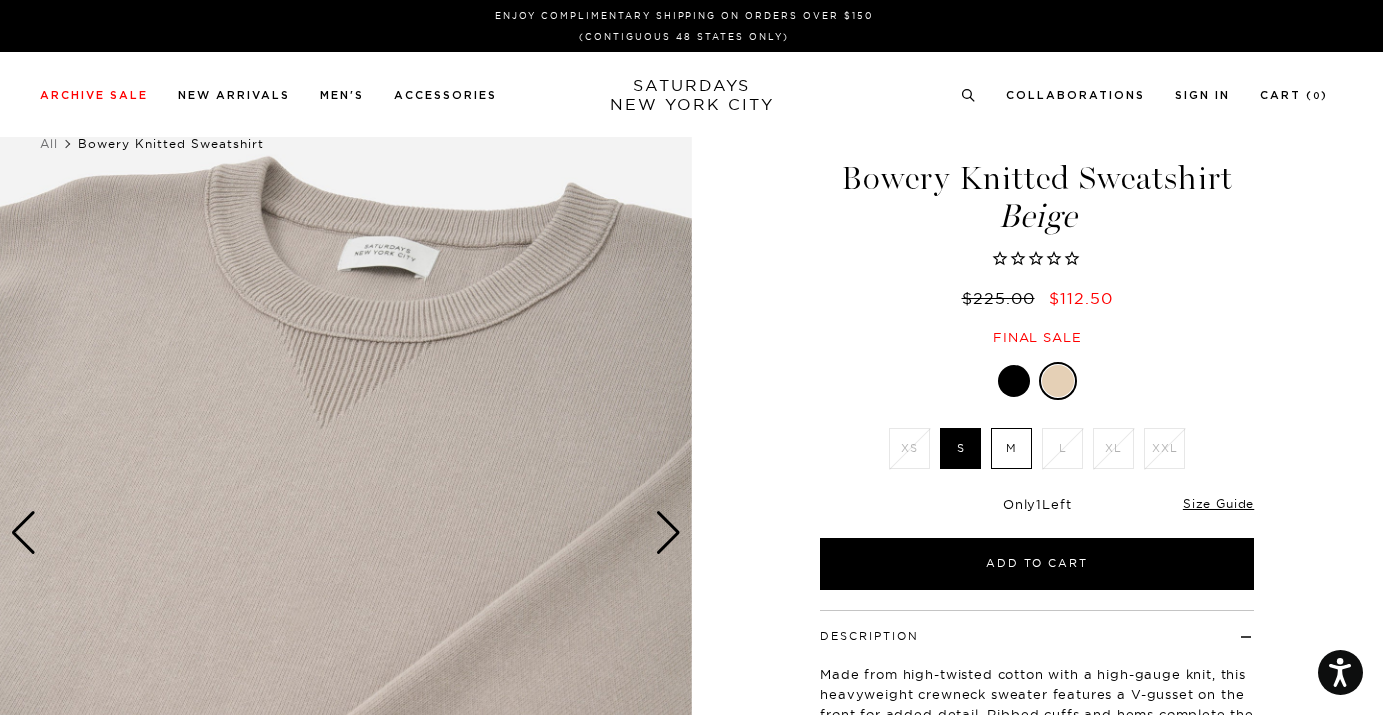click at bounding box center (668, 533) 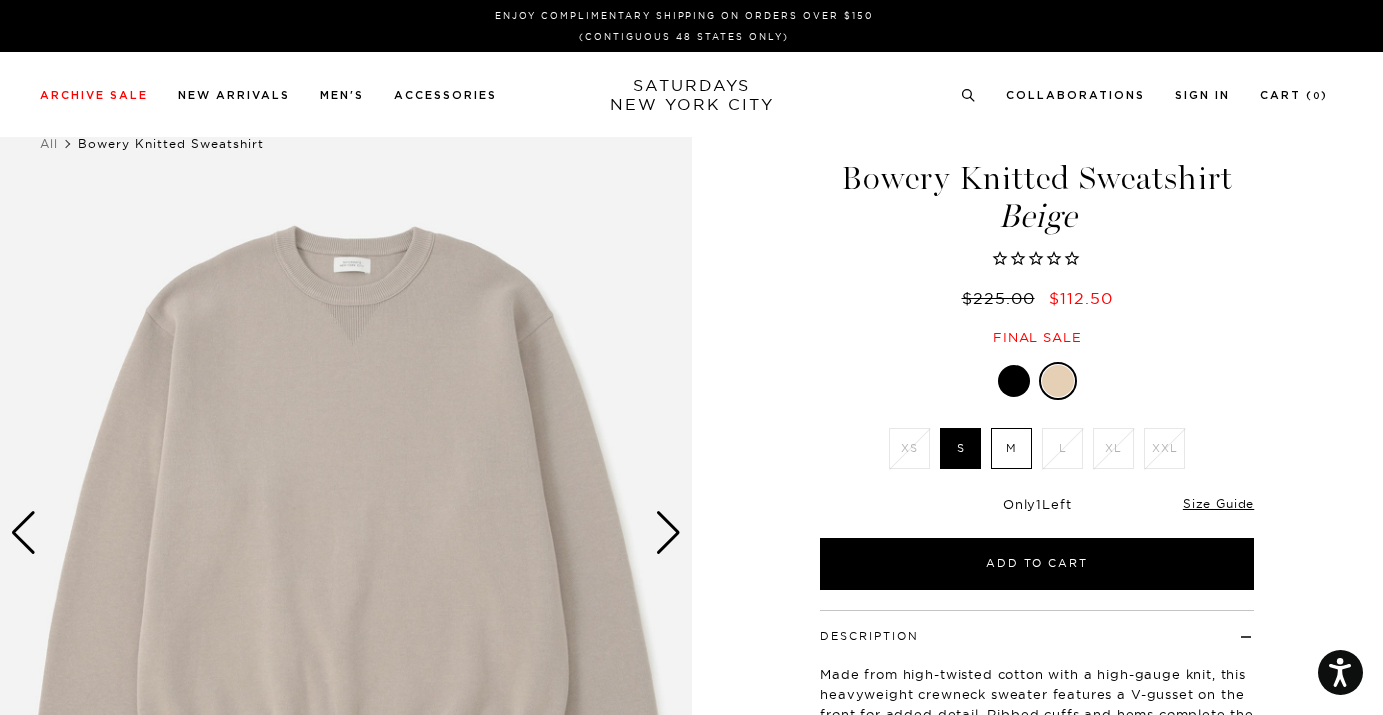 click at bounding box center [668, 533] 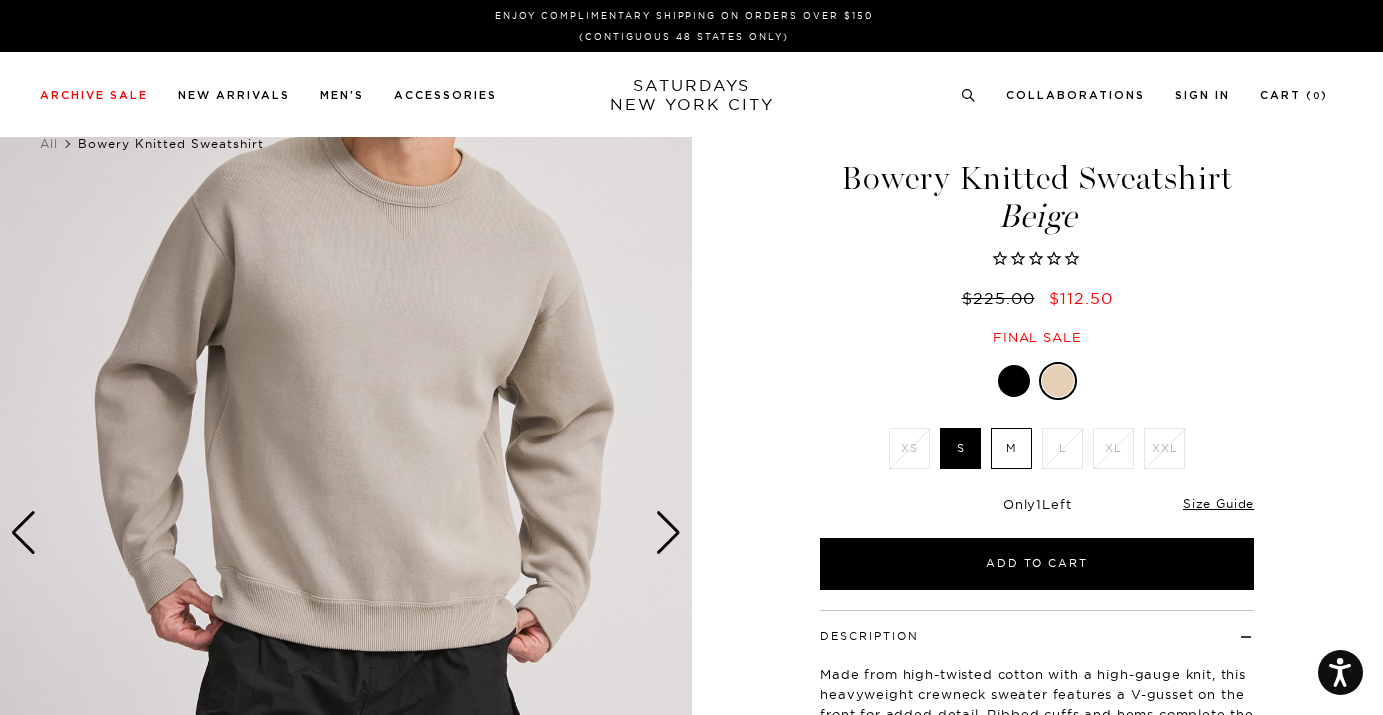 click at bounding box center [668, 533] 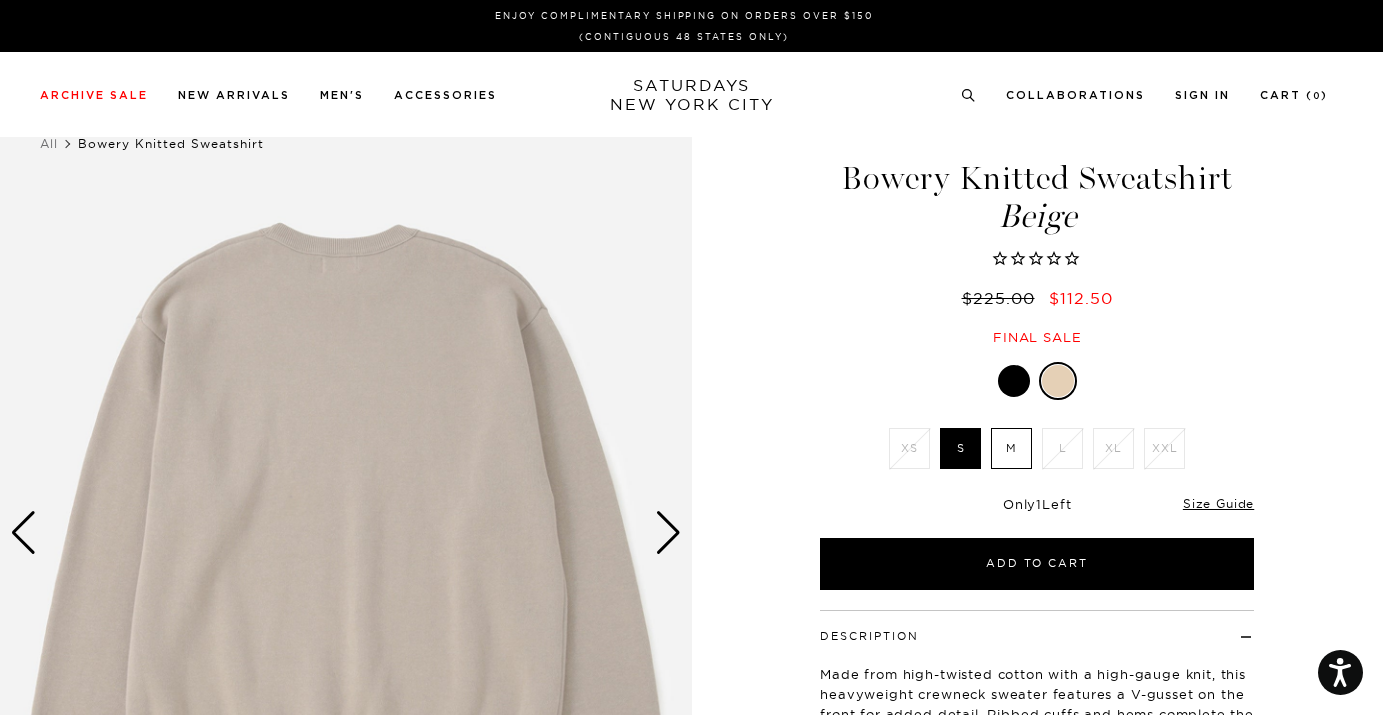 click at bounding box center (668, 533) 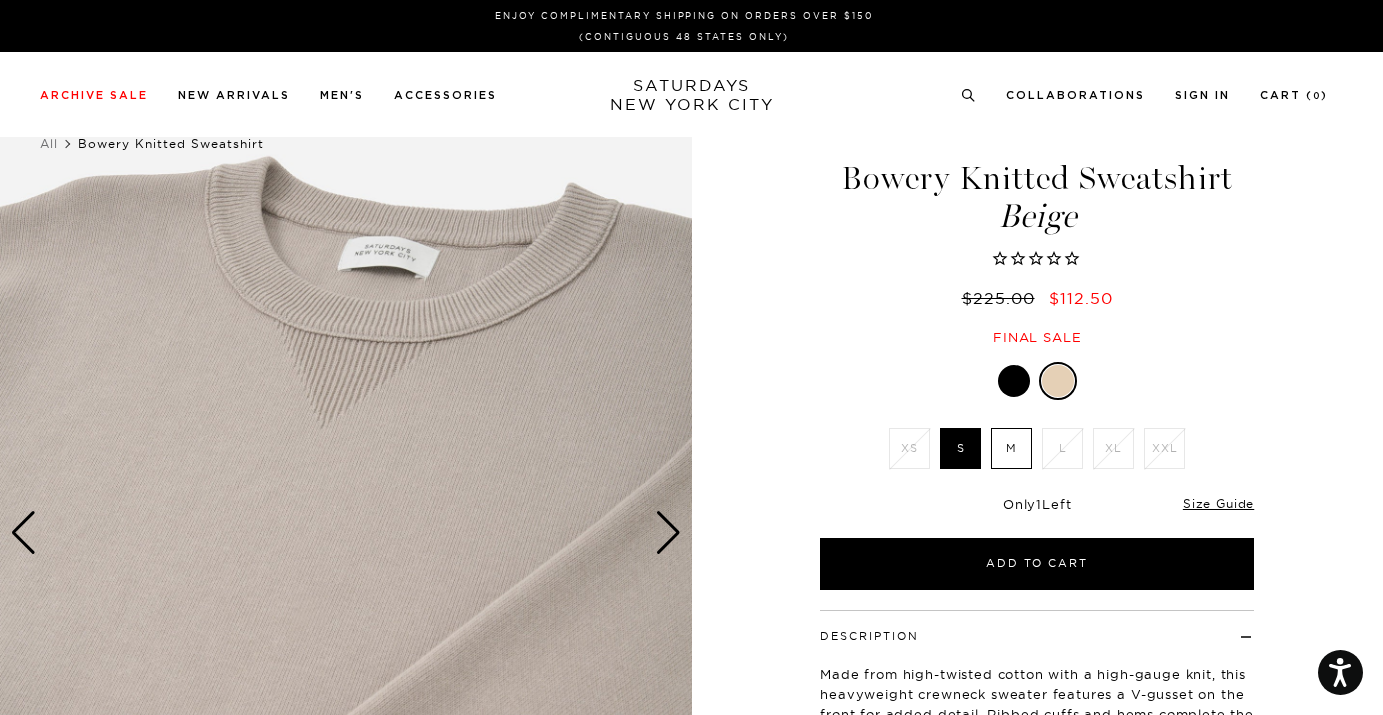 click at bounding box center [668, 533] 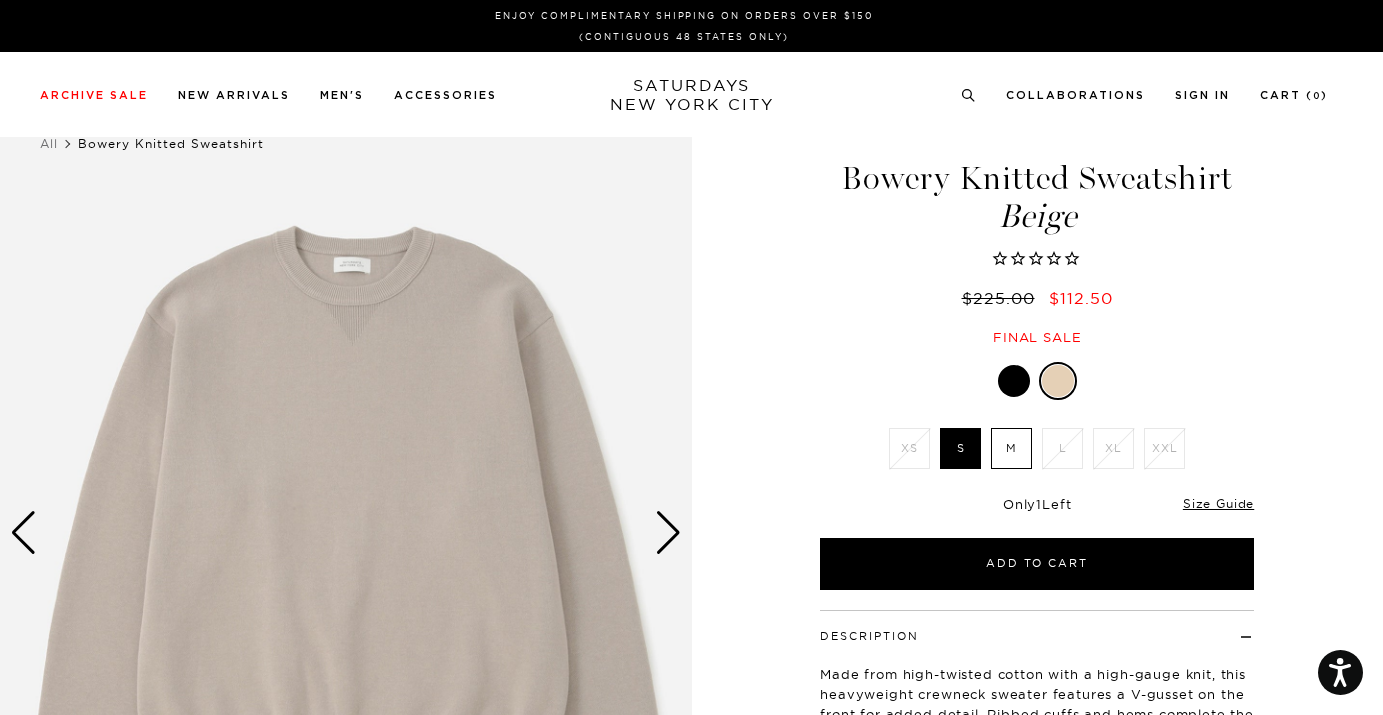 click at bounding box center (668, 533) 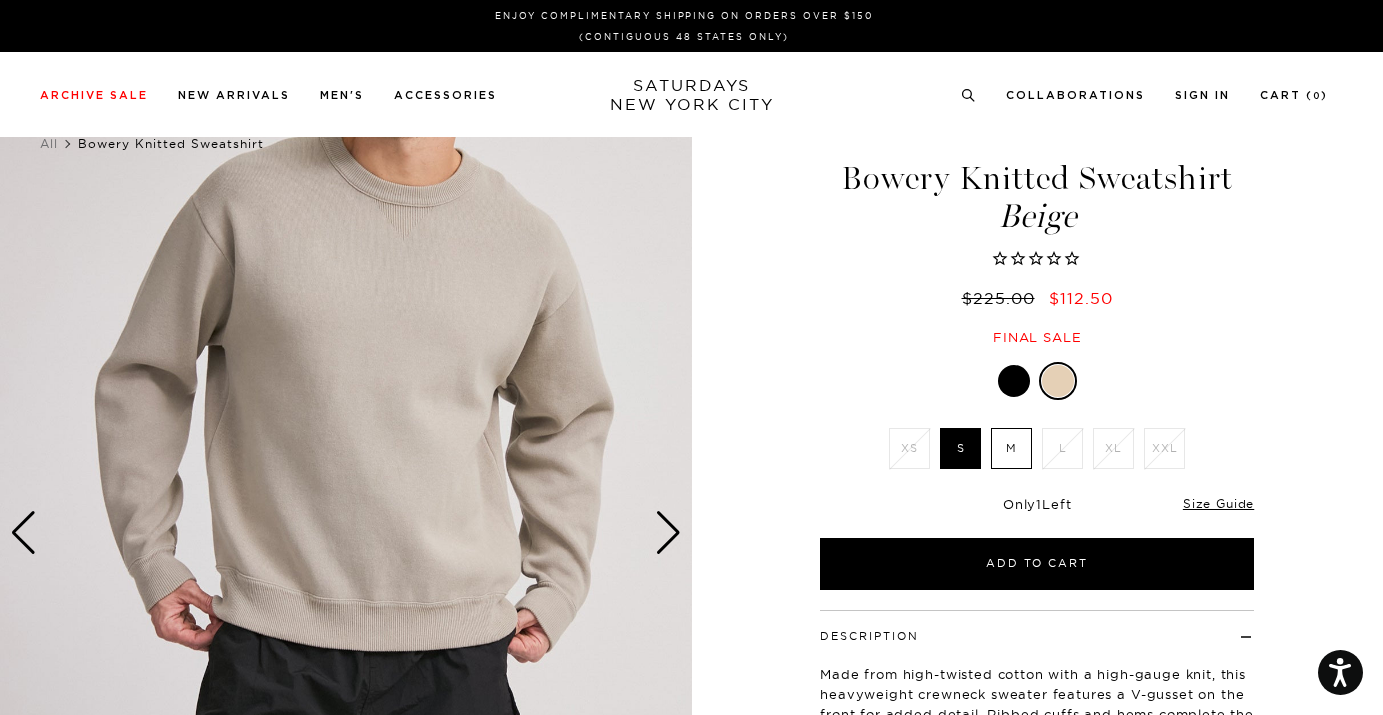 click at bounding box center (668, 533) 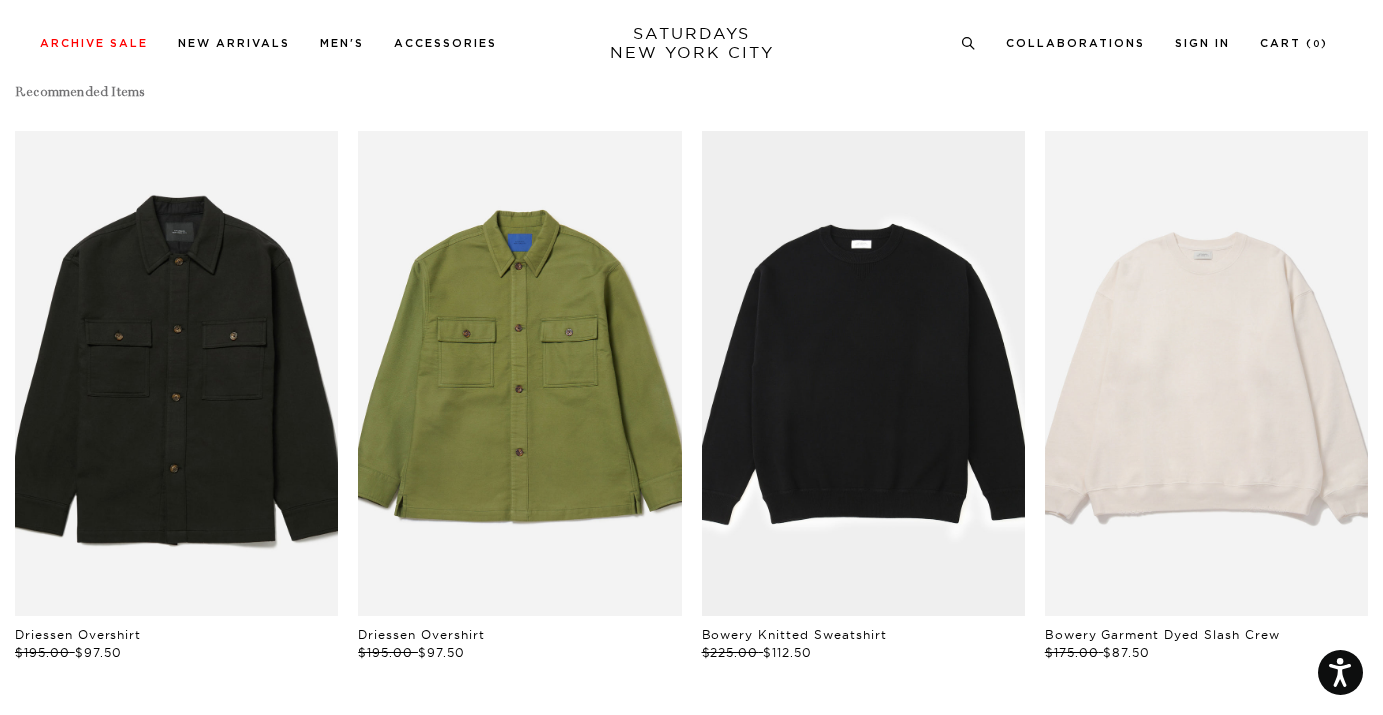 scroll, scrollTop: 948, scrollLeft: 2, axis: both 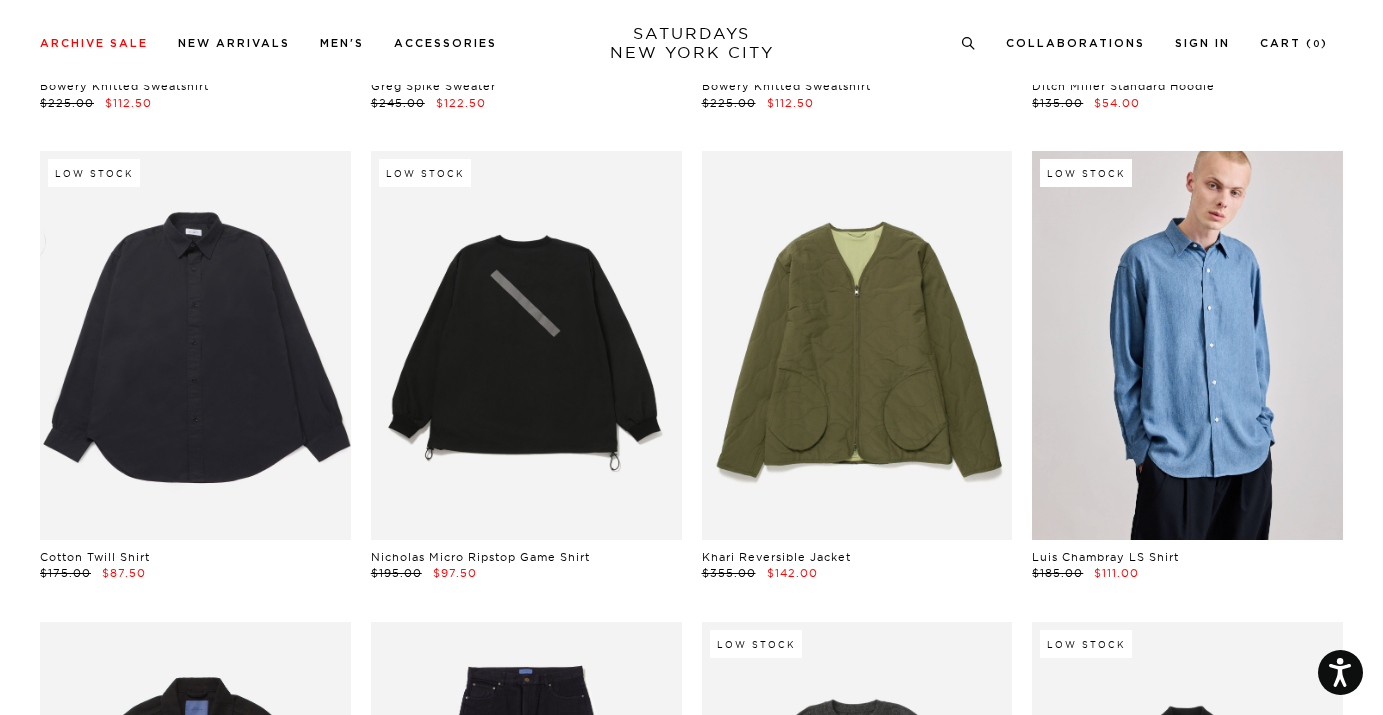 click at bounding box center [526, 345] 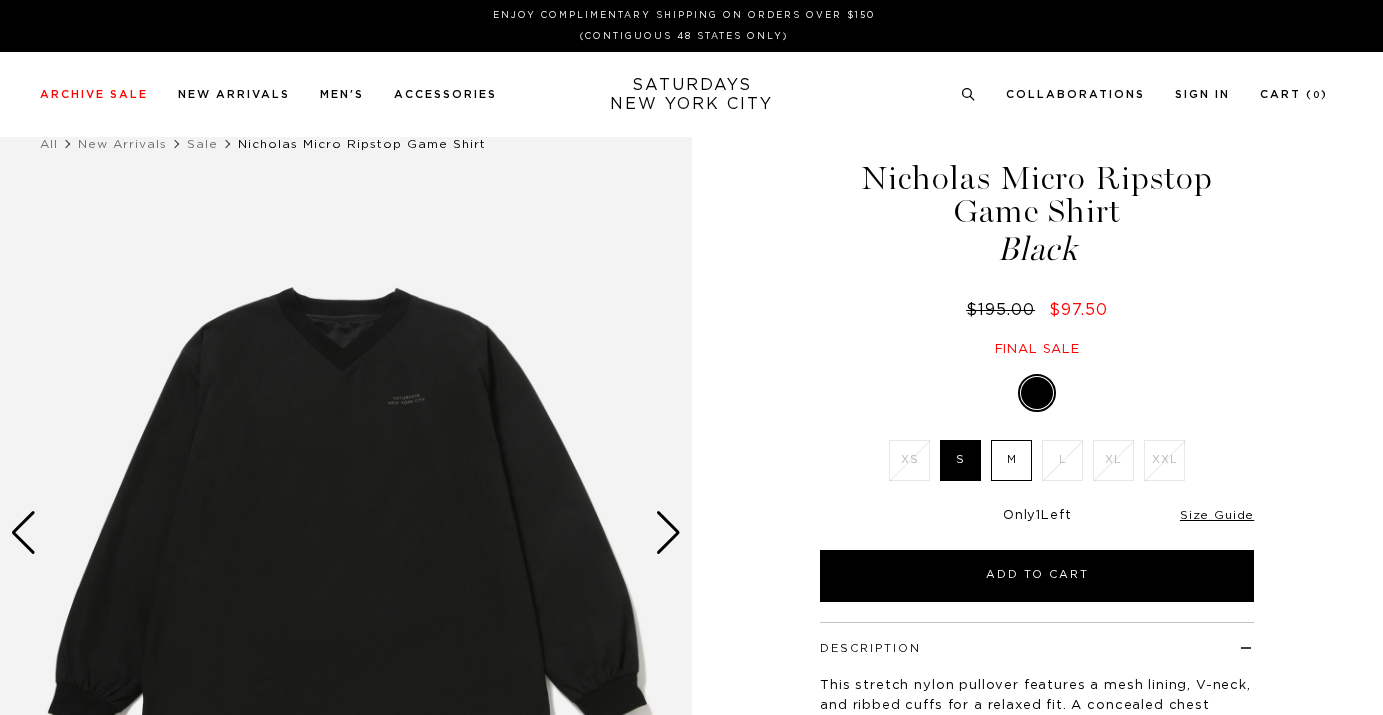 scroll, scrollTop: 0, scrollLeft: 0, axis: both 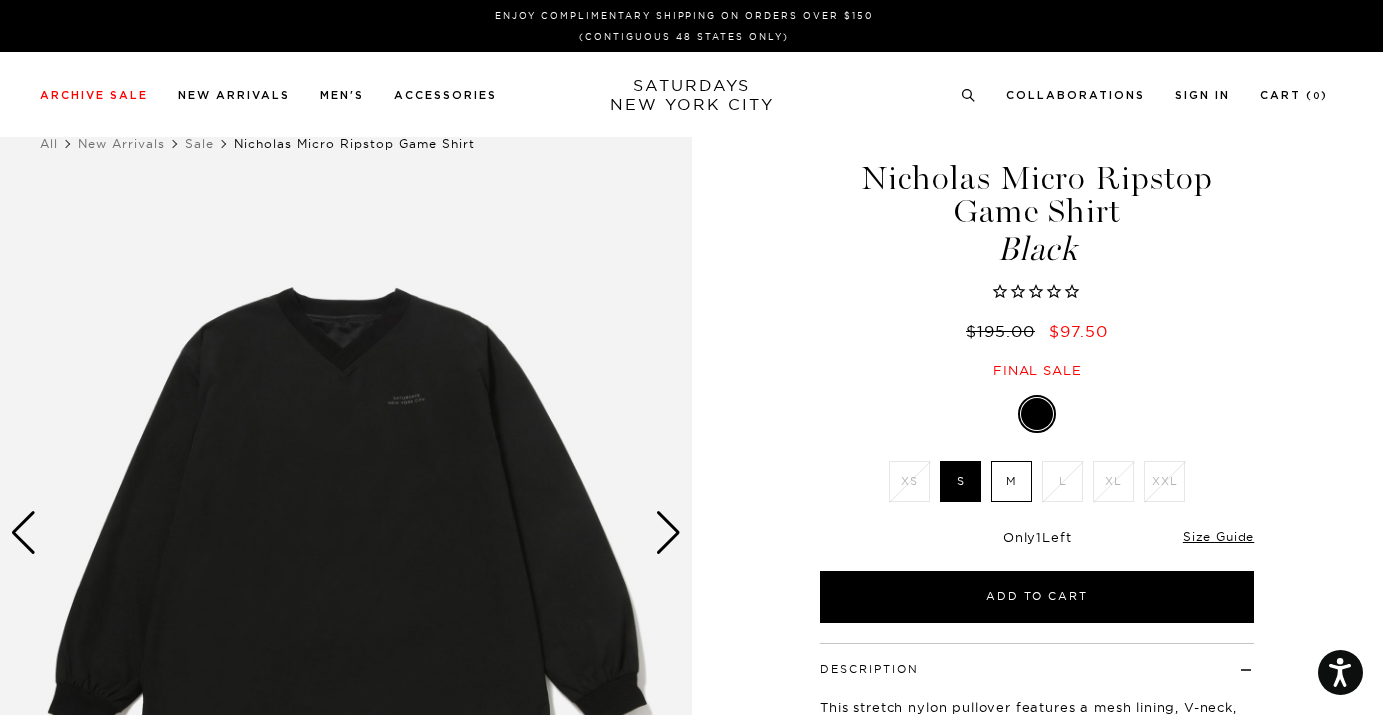 click on "M" at bounding box center (1011, 481) 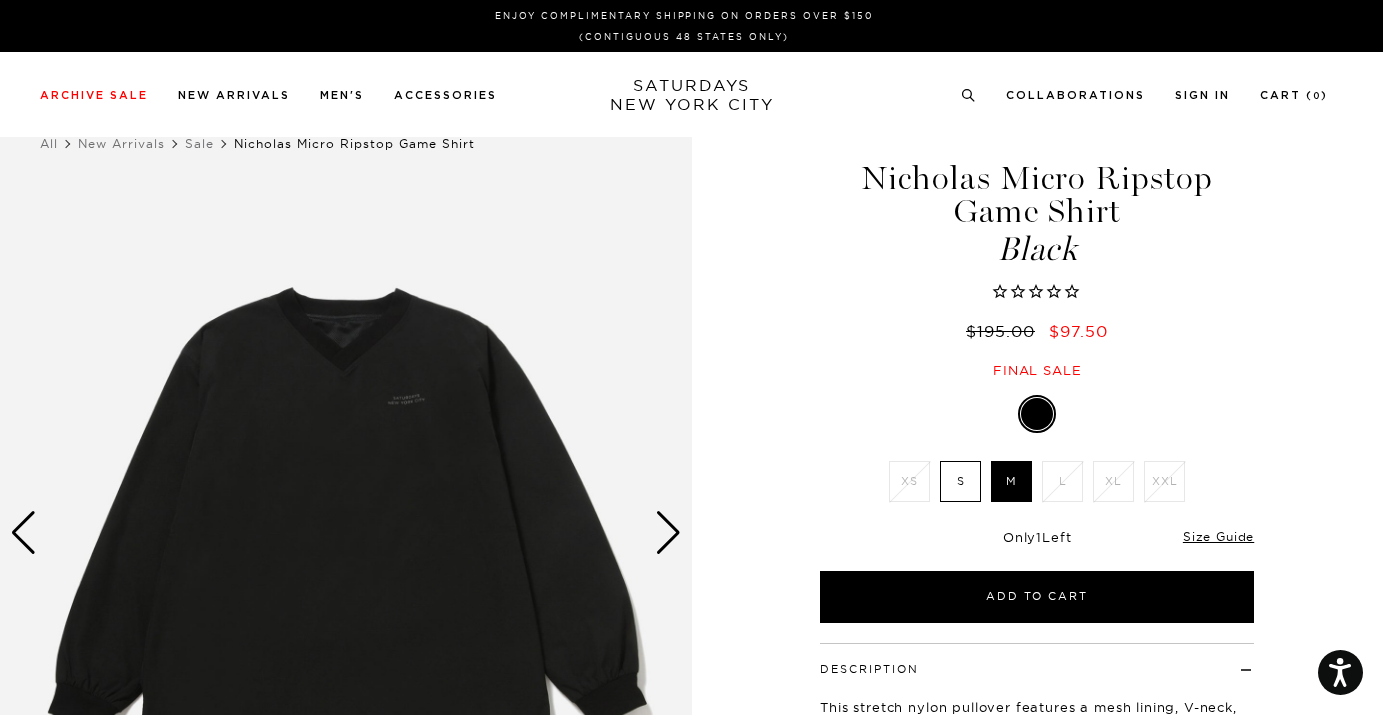 click at bounding box center [668, 533] 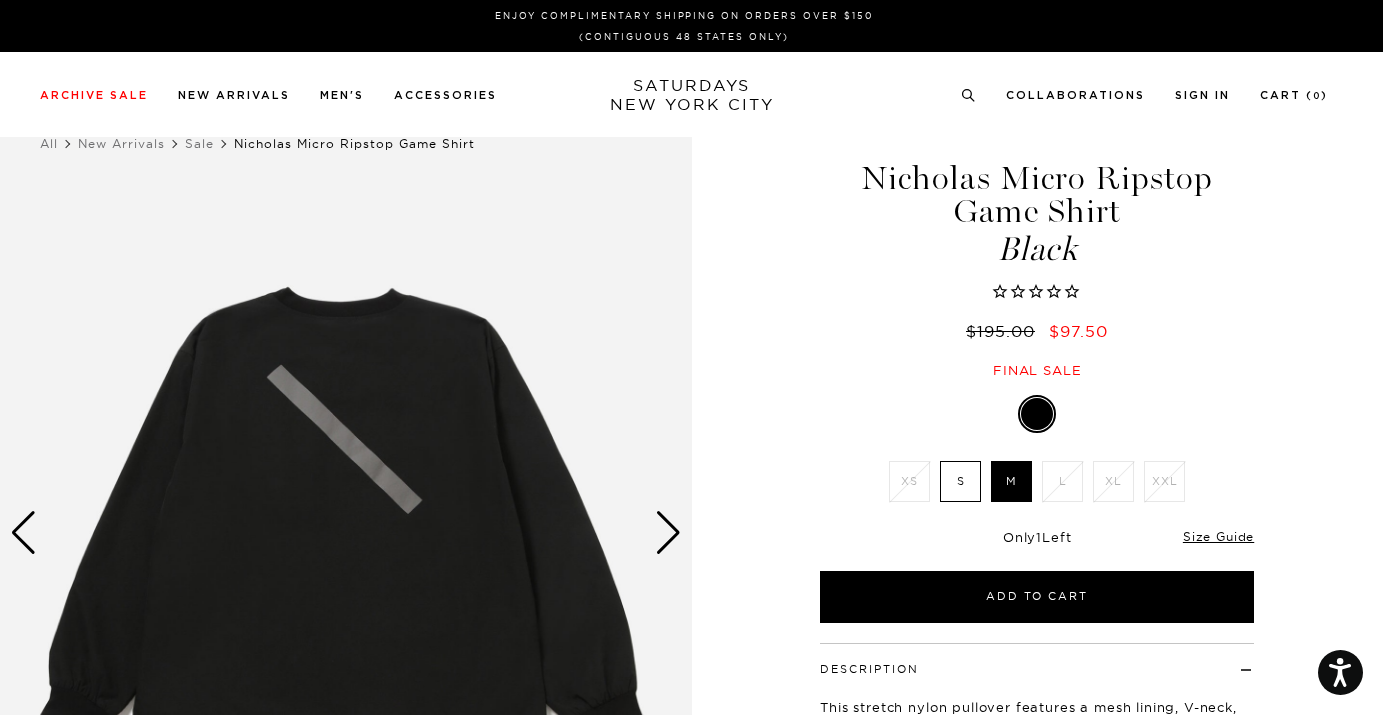click at bounding box center (668, 533) 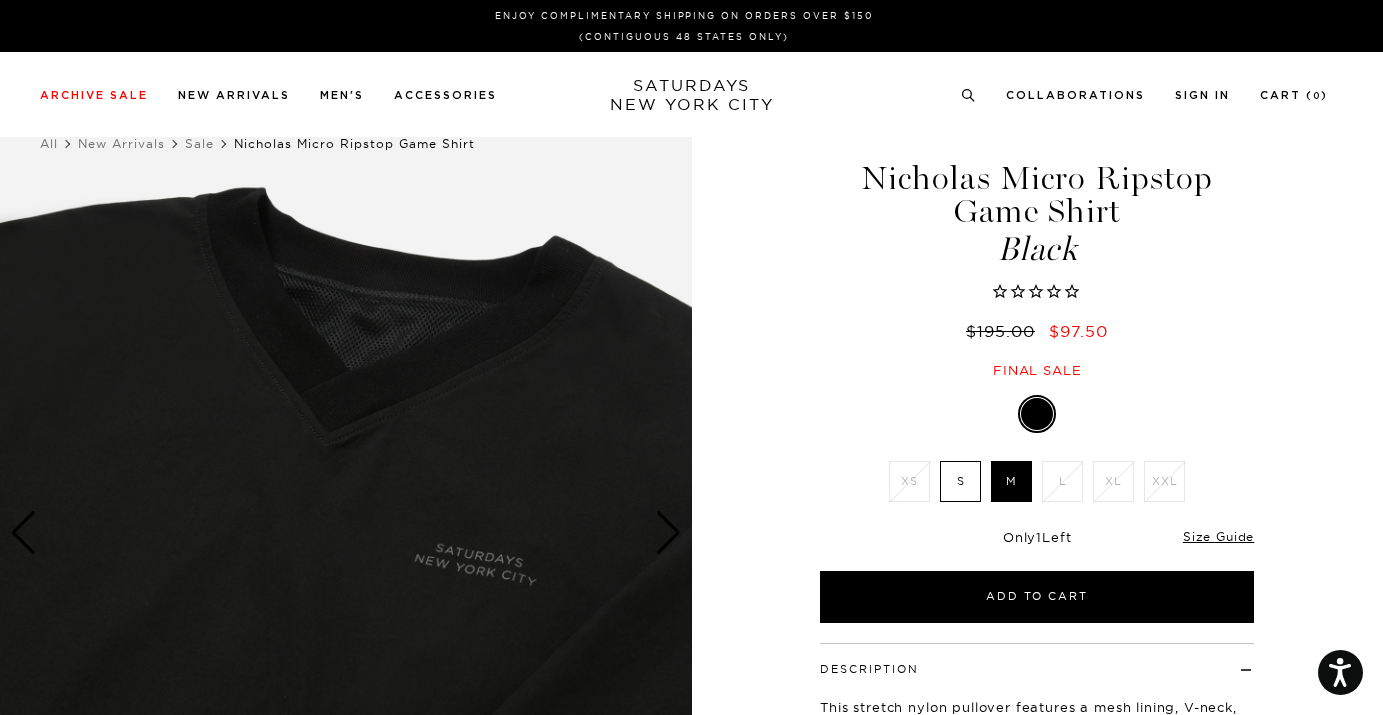click at bounding box center (668, 533) 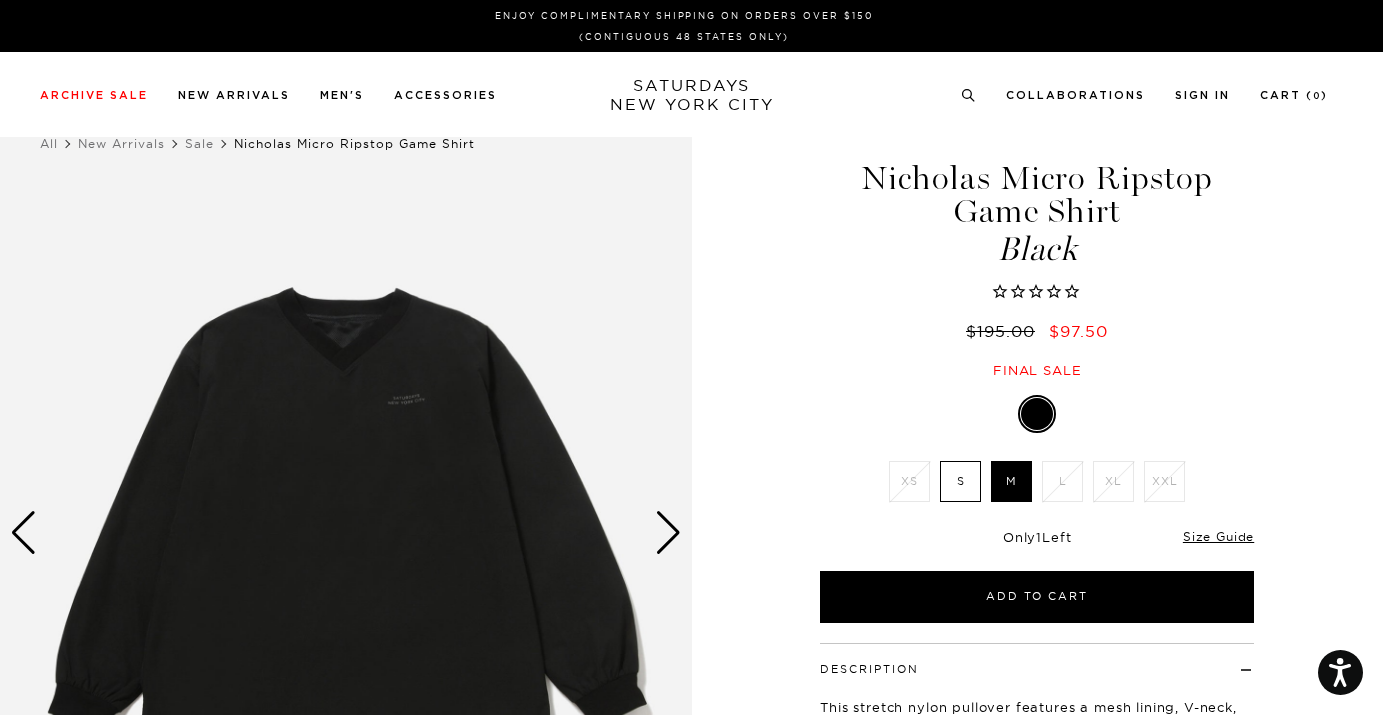 click at bounding box center [668, 533] 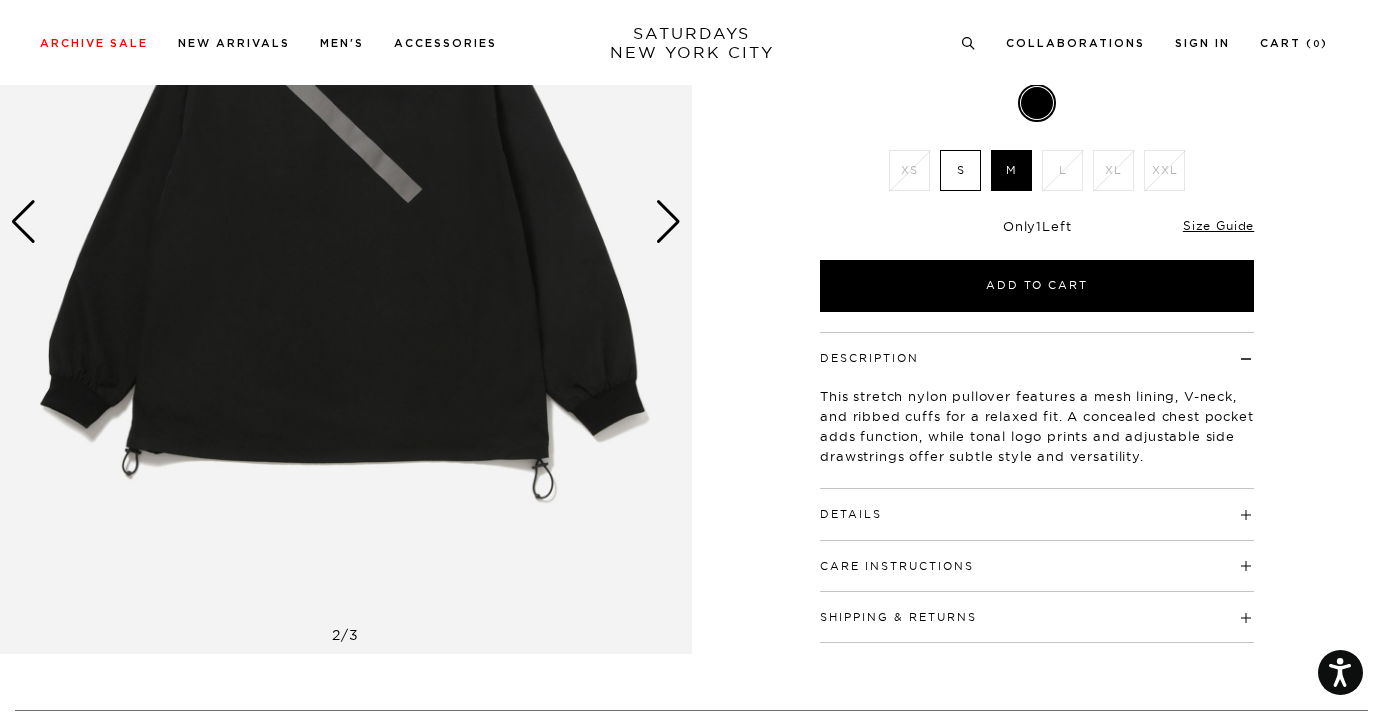 scroll, scrollTop: 316, scrollLeft: 0, axis: vertical 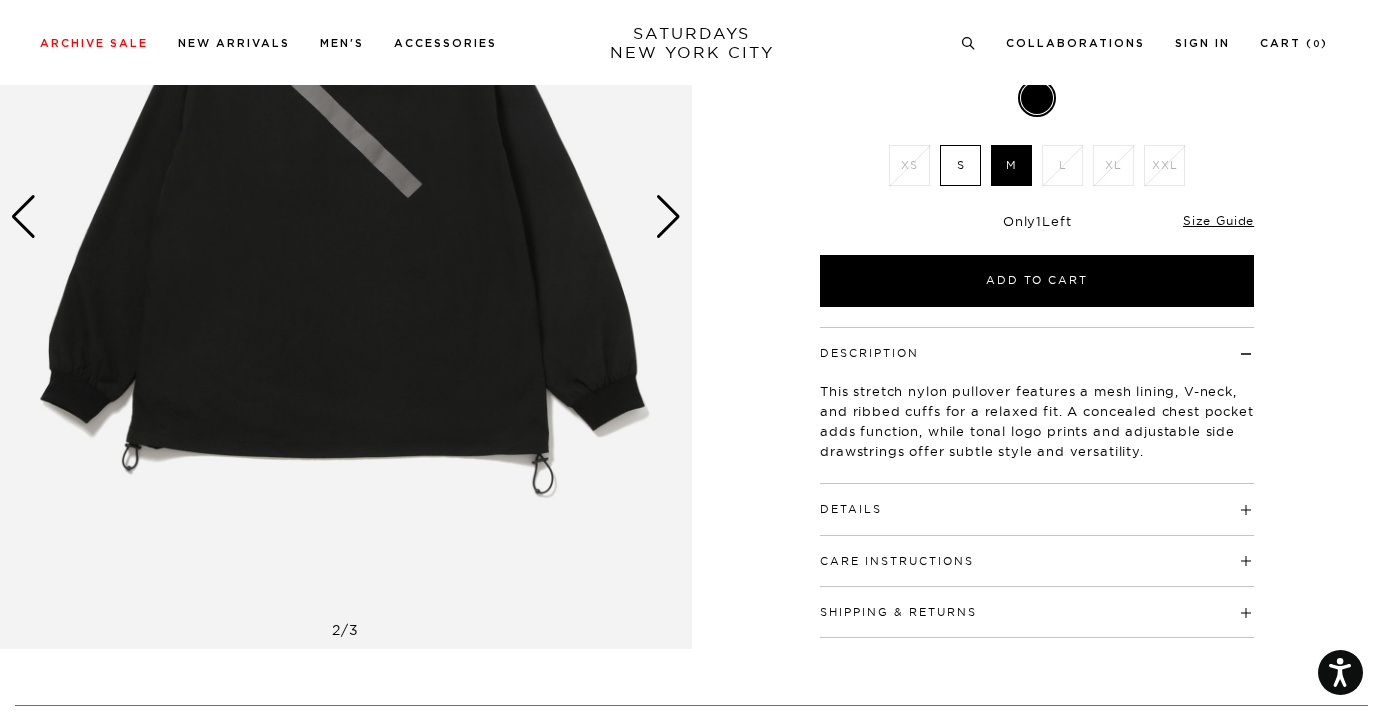 click on "Details" at bounding box center [1037, 500] 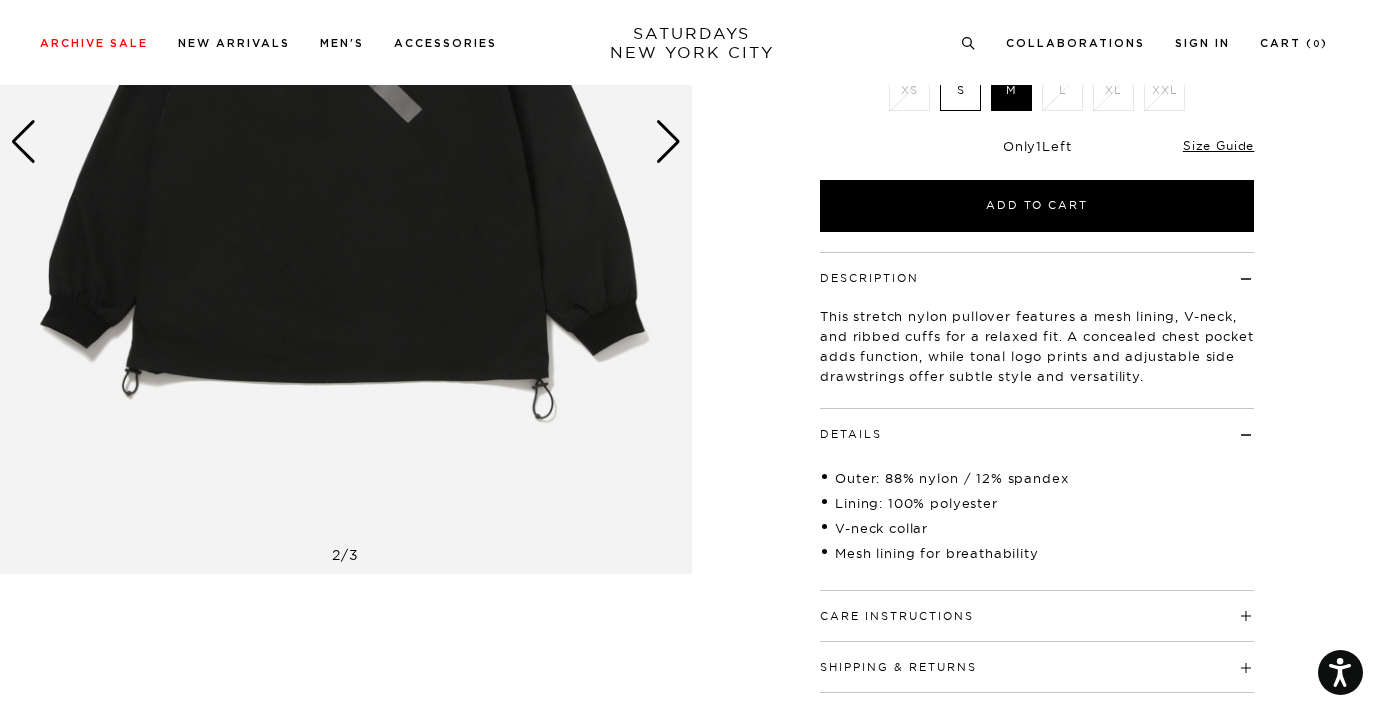 scroll, scrollTop: 392, scrollLeft: 0, axis: vertical 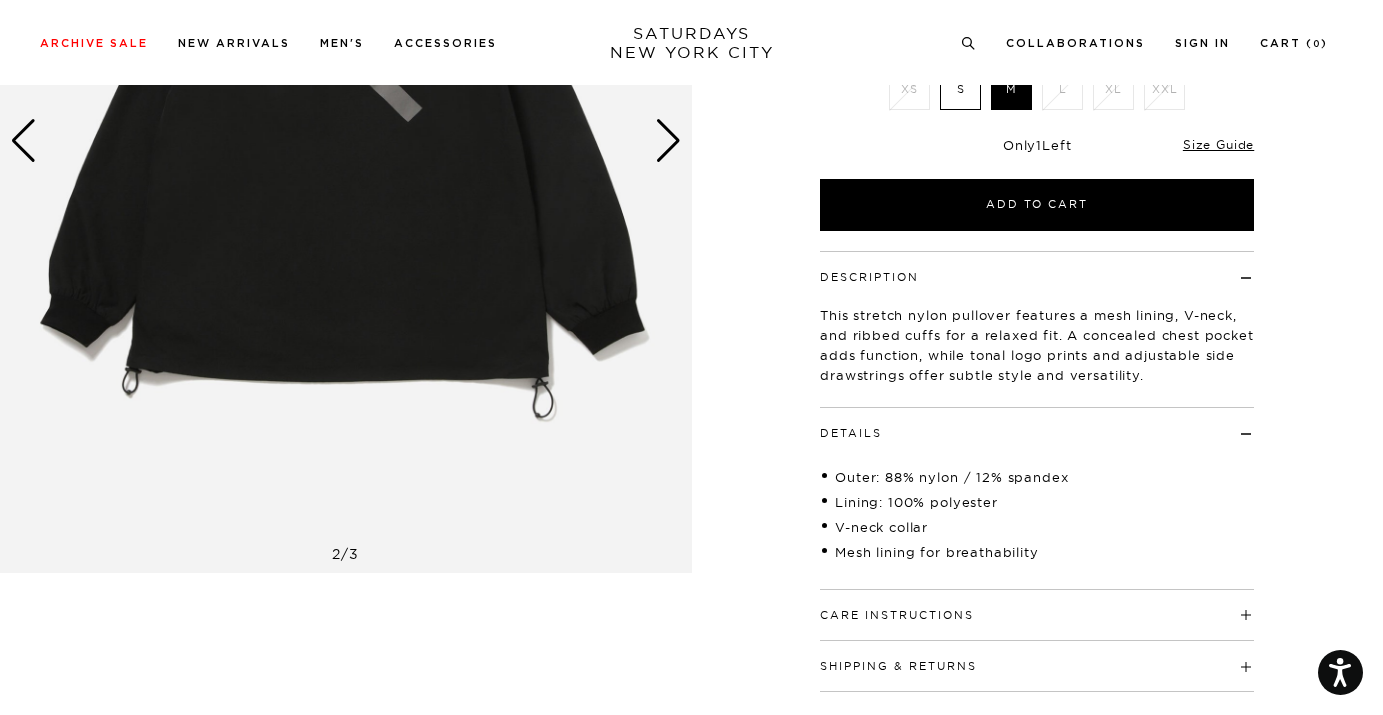 click on "Care Instructions" at bounding box center (897, 615) 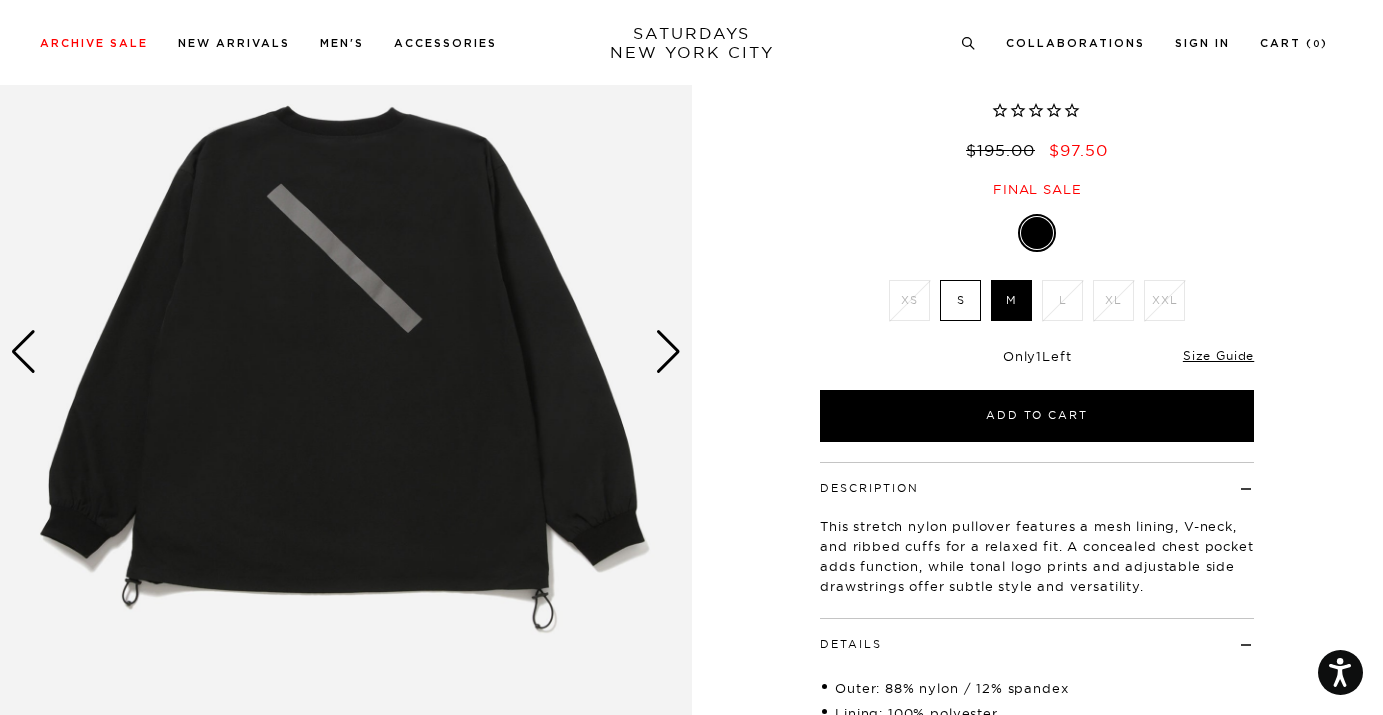 scroll, scrollTop: 160, scrollLeft: 0, axis: vertical 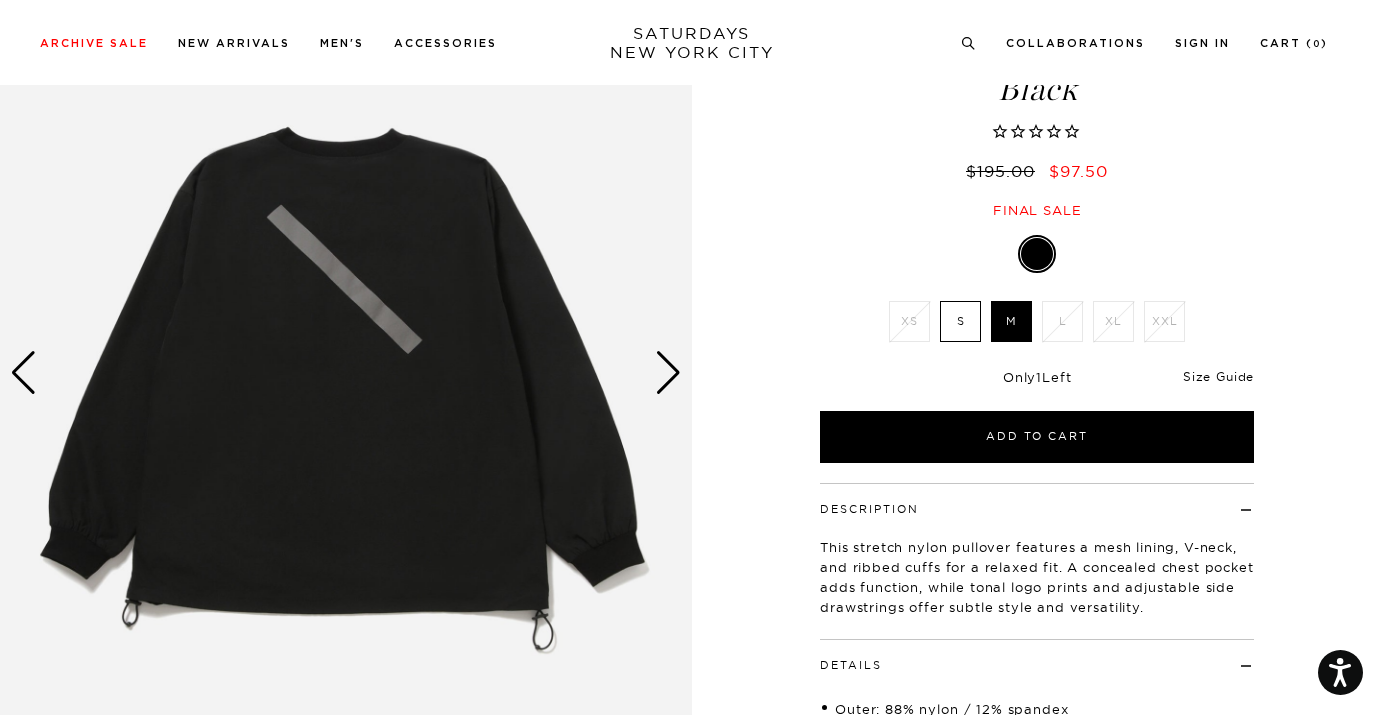 click on "Size Guide" at bounding box center [1218, 376] 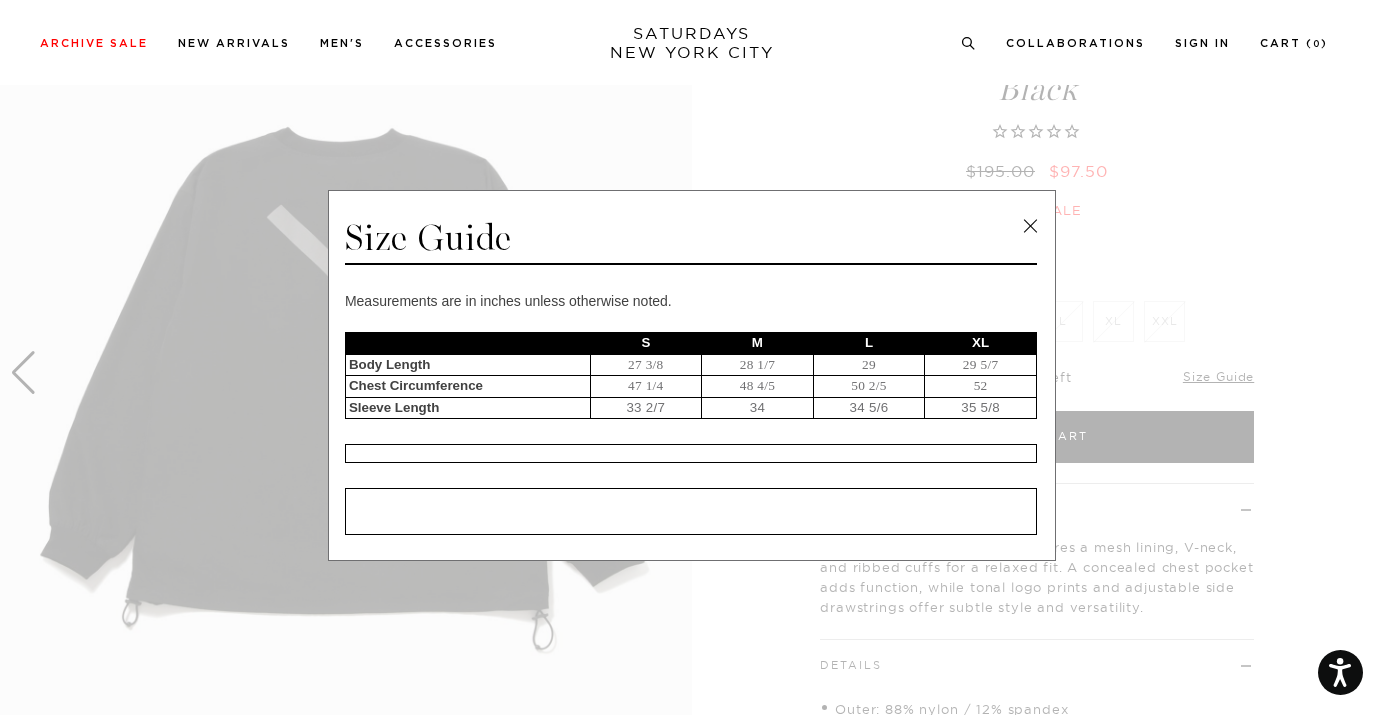 click at bounding box center (1030, 226) 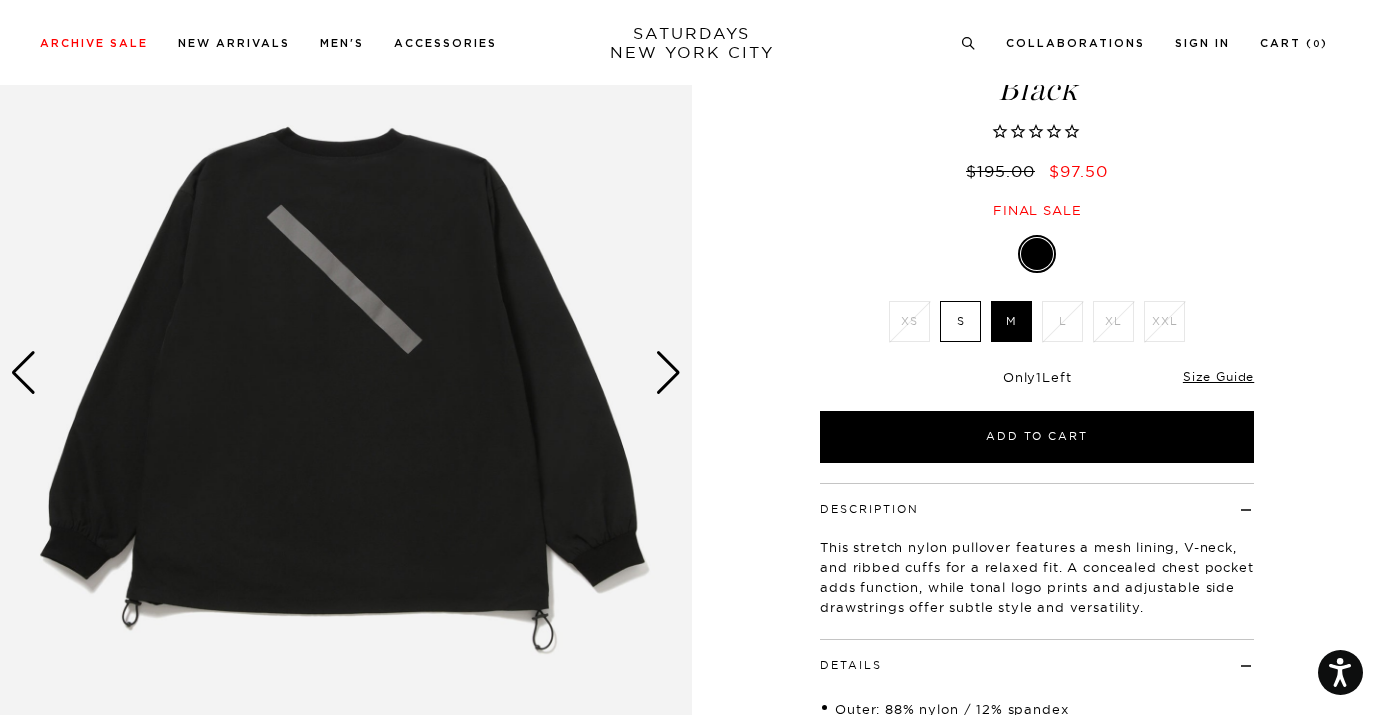 click at bounding box center (668, 373) 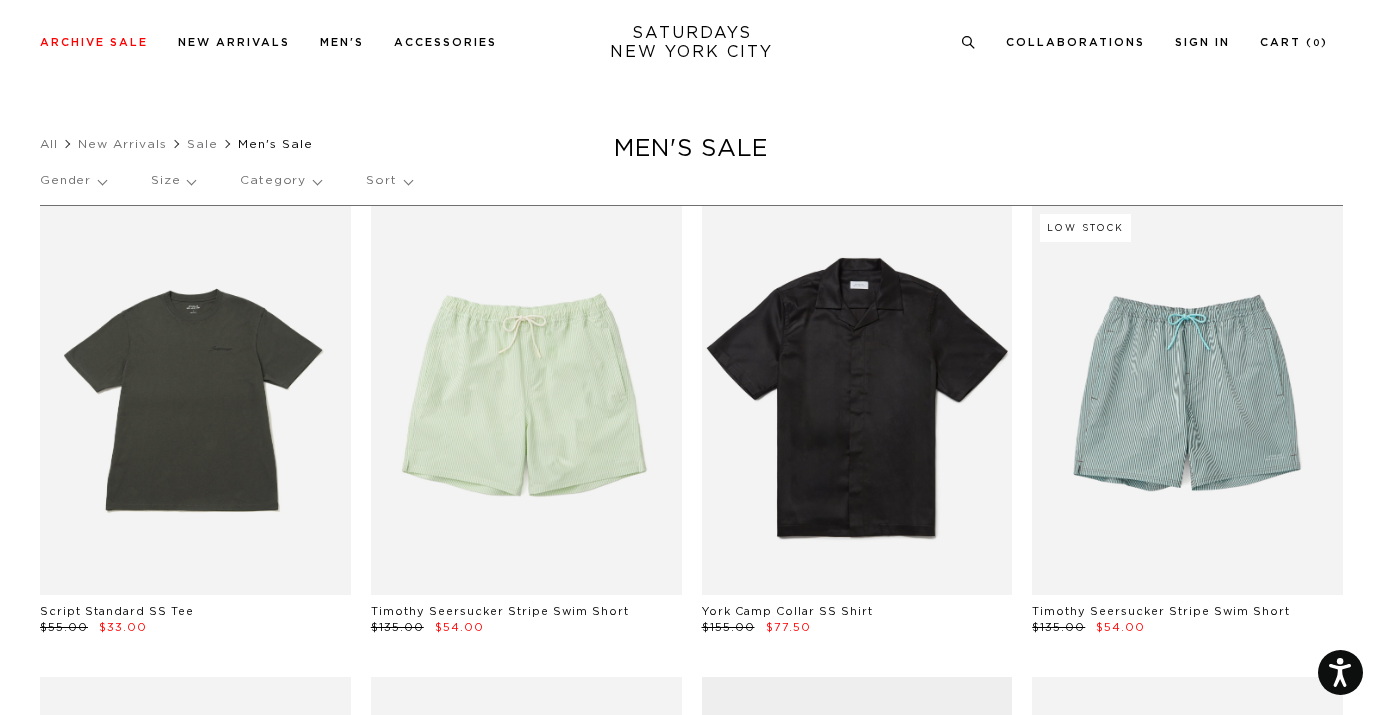 scroll, scrollTop: 11816, scrollLeft: 3, axis: both 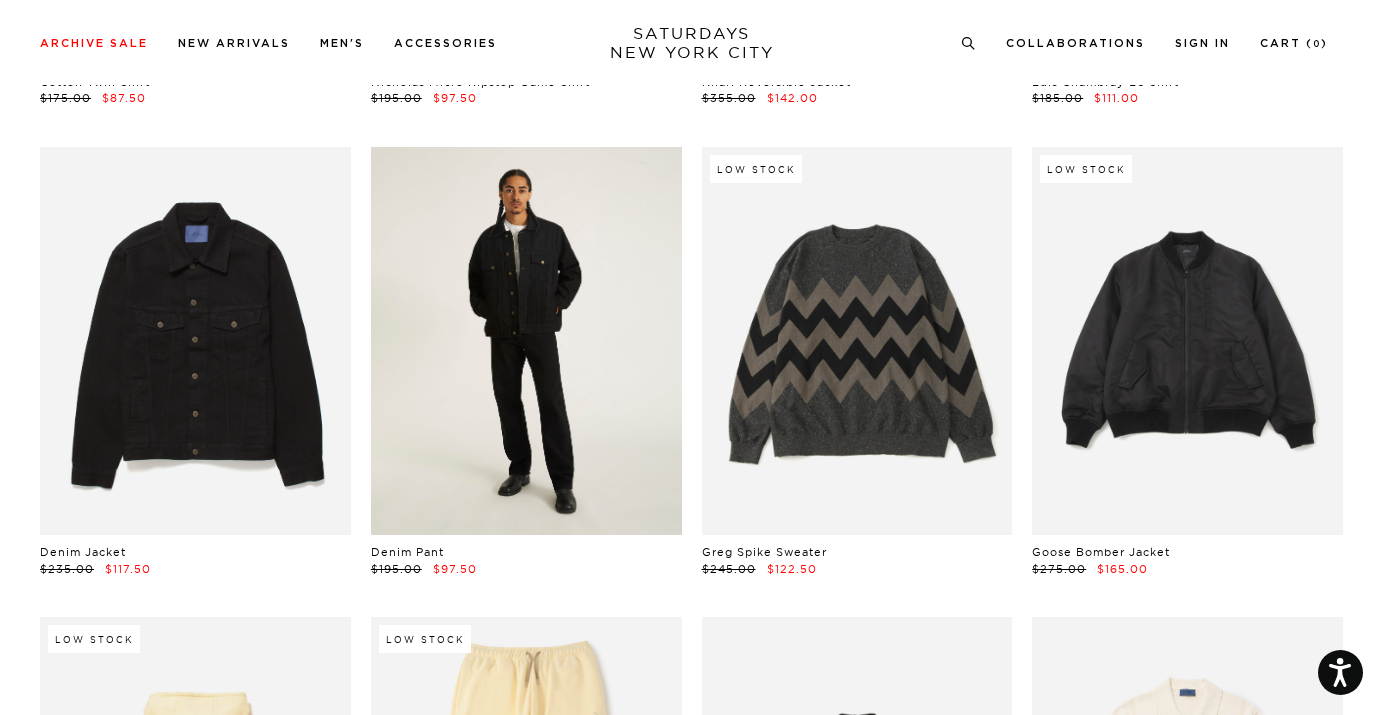 click at bounding box center [526, 341] 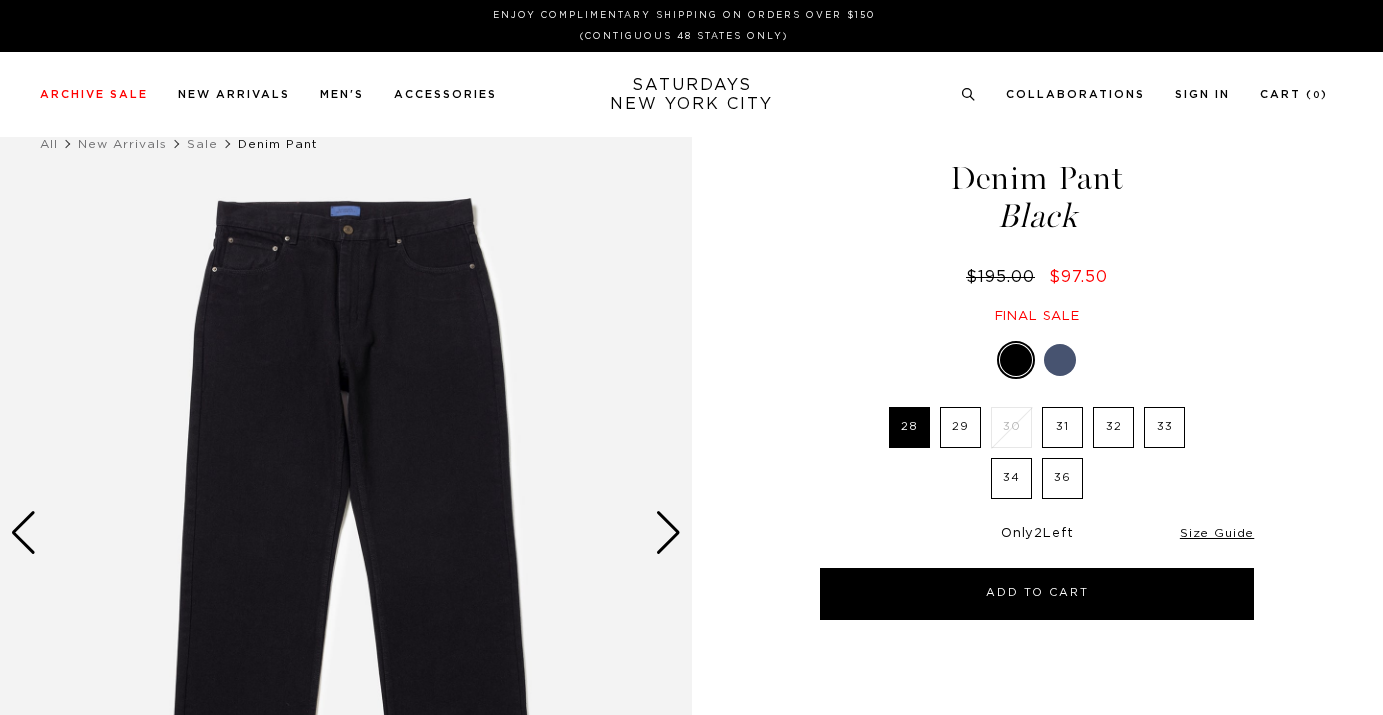 scroll, scrollTop: 0, scrollLeft: 0, axis: both 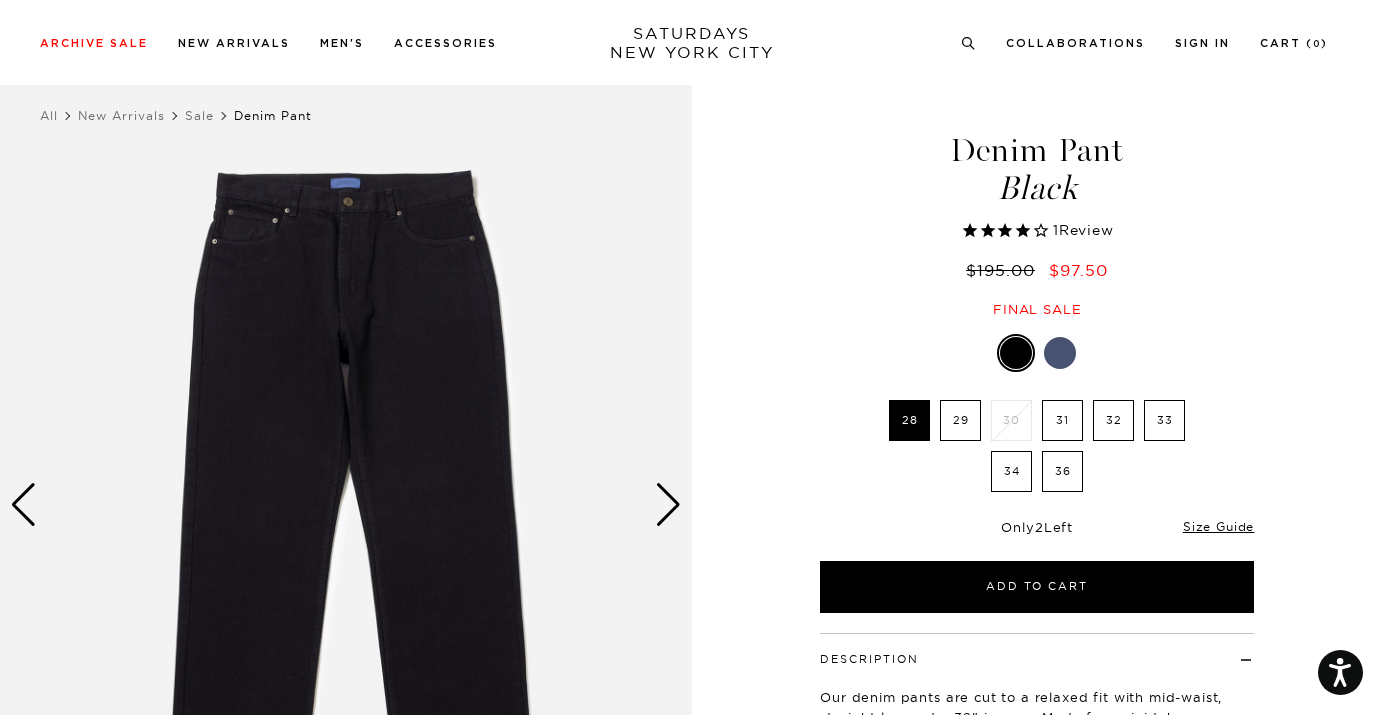 click at bounding box center (1016, 353) 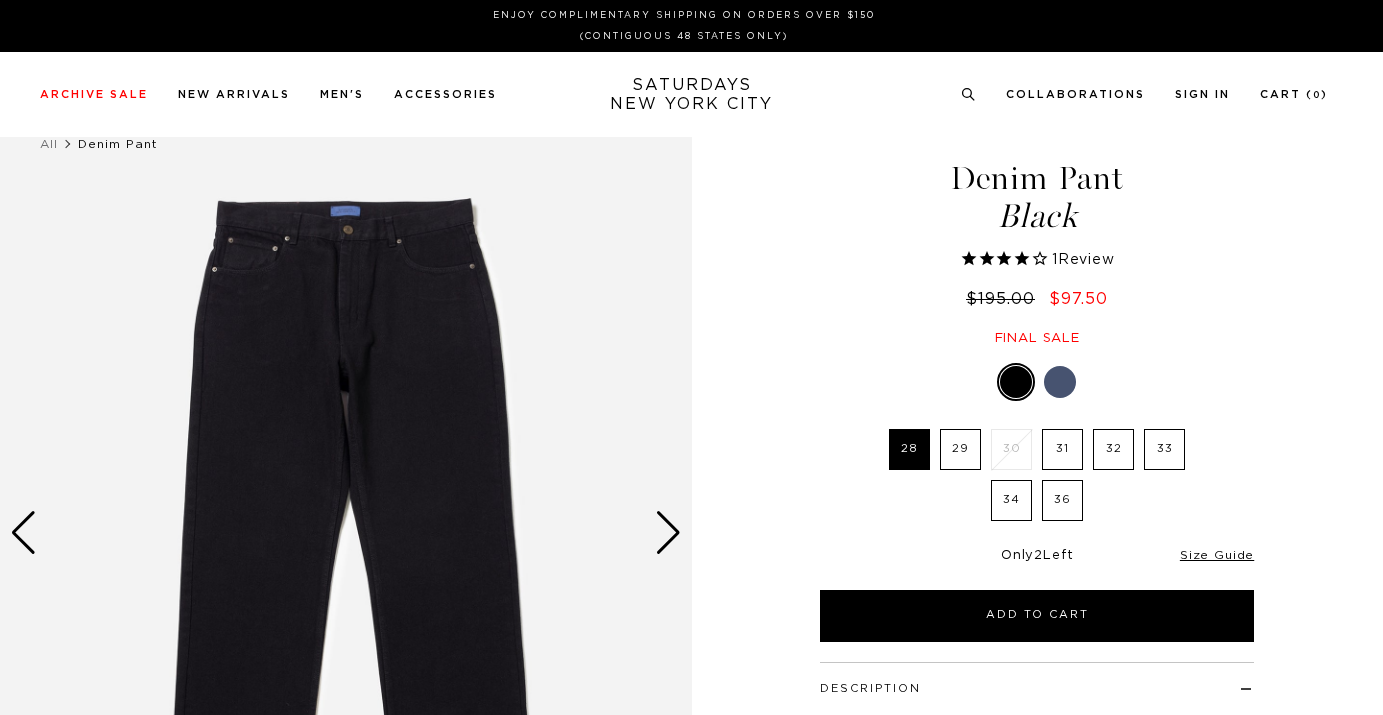 select on "recent" 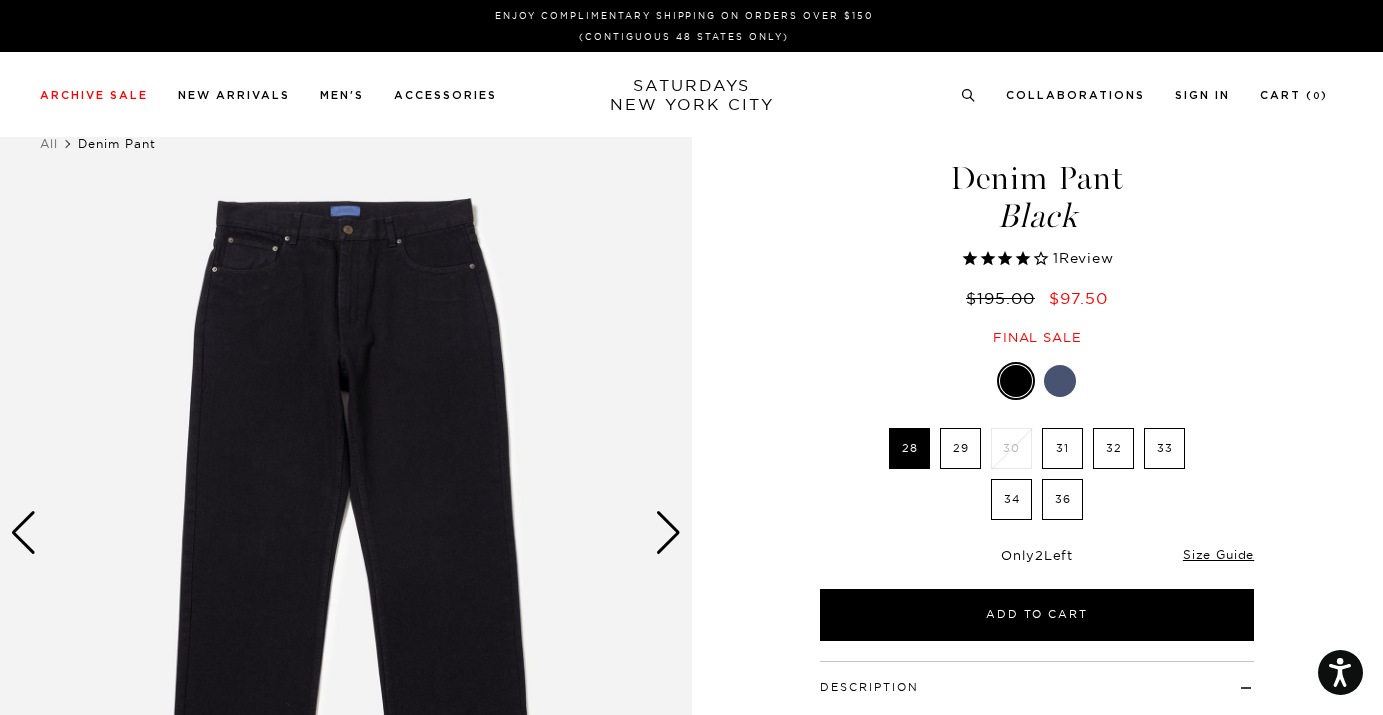 click on "31" at bounding box center (1062, 448) 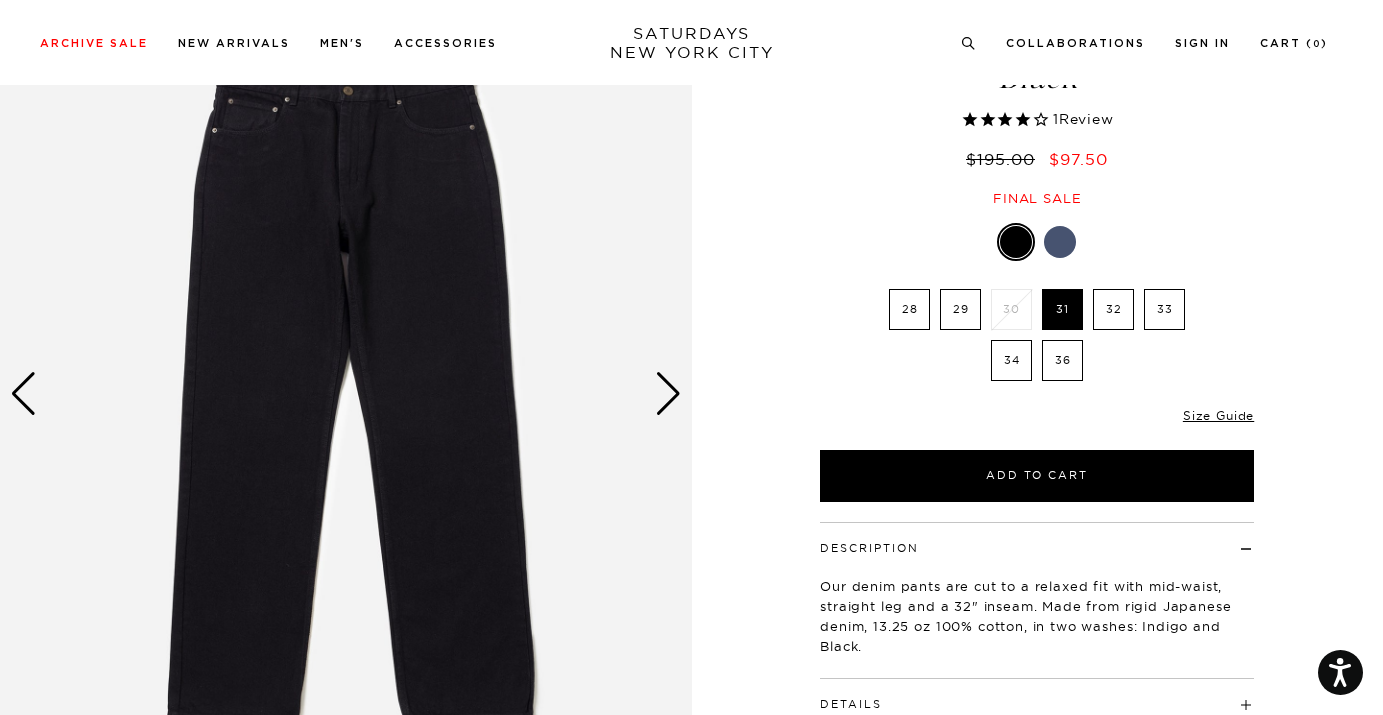 scroll, scrollTop: 126, scrollLeft: 0, axis: vertical 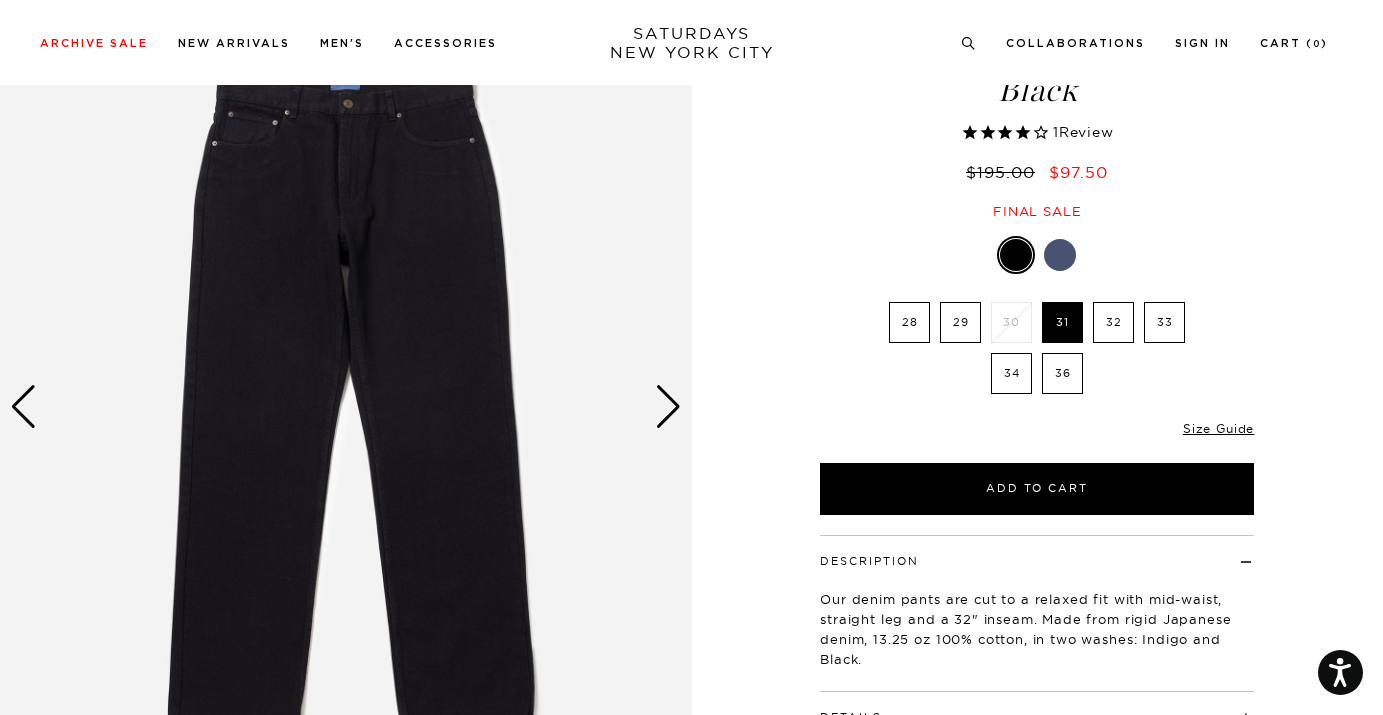 click at bounding box center [668, 407] 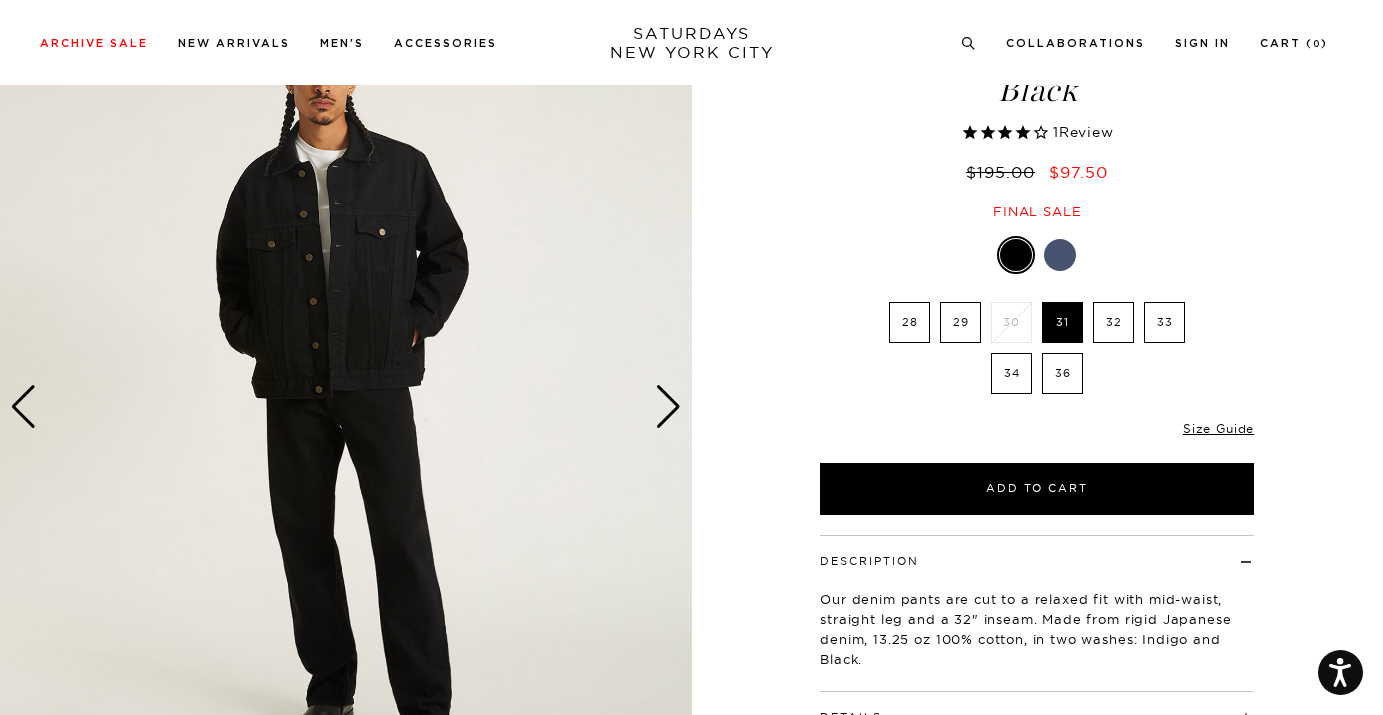 click at bounding box center (668, 407) 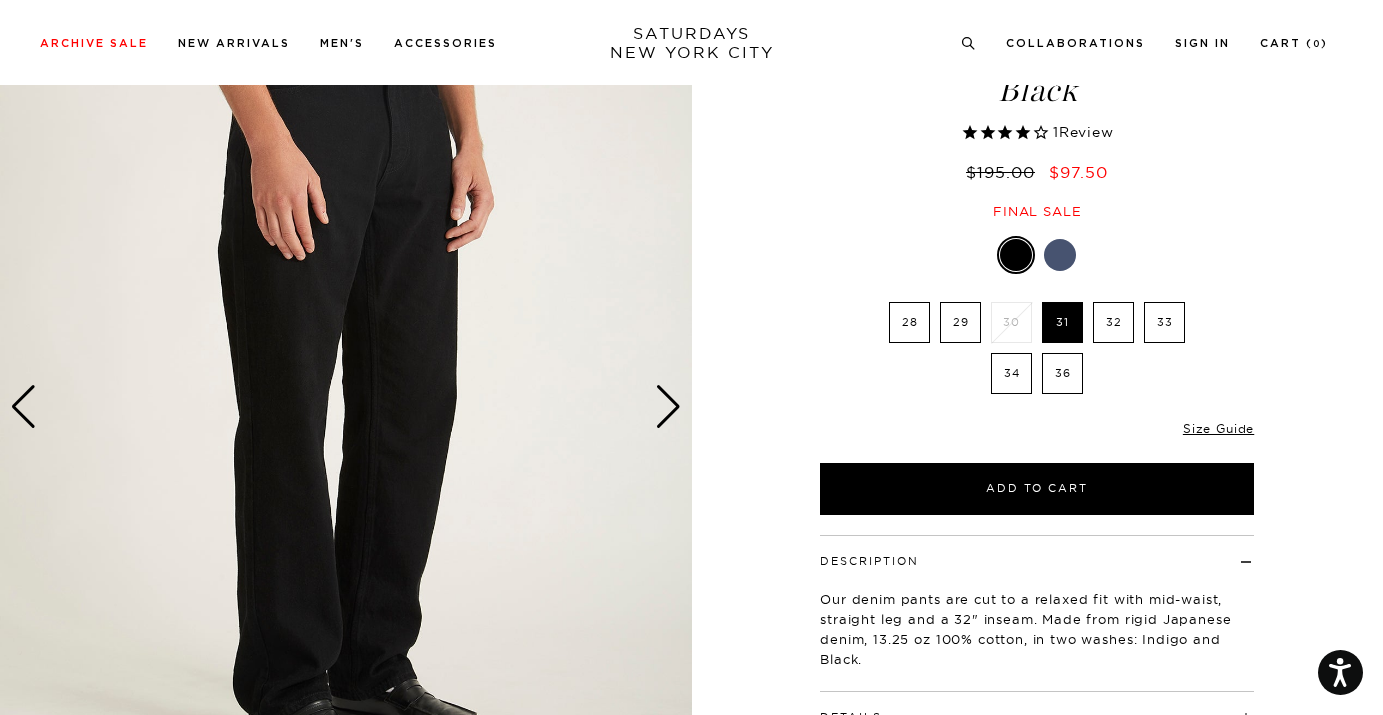 click at bounding box center (668, 407) 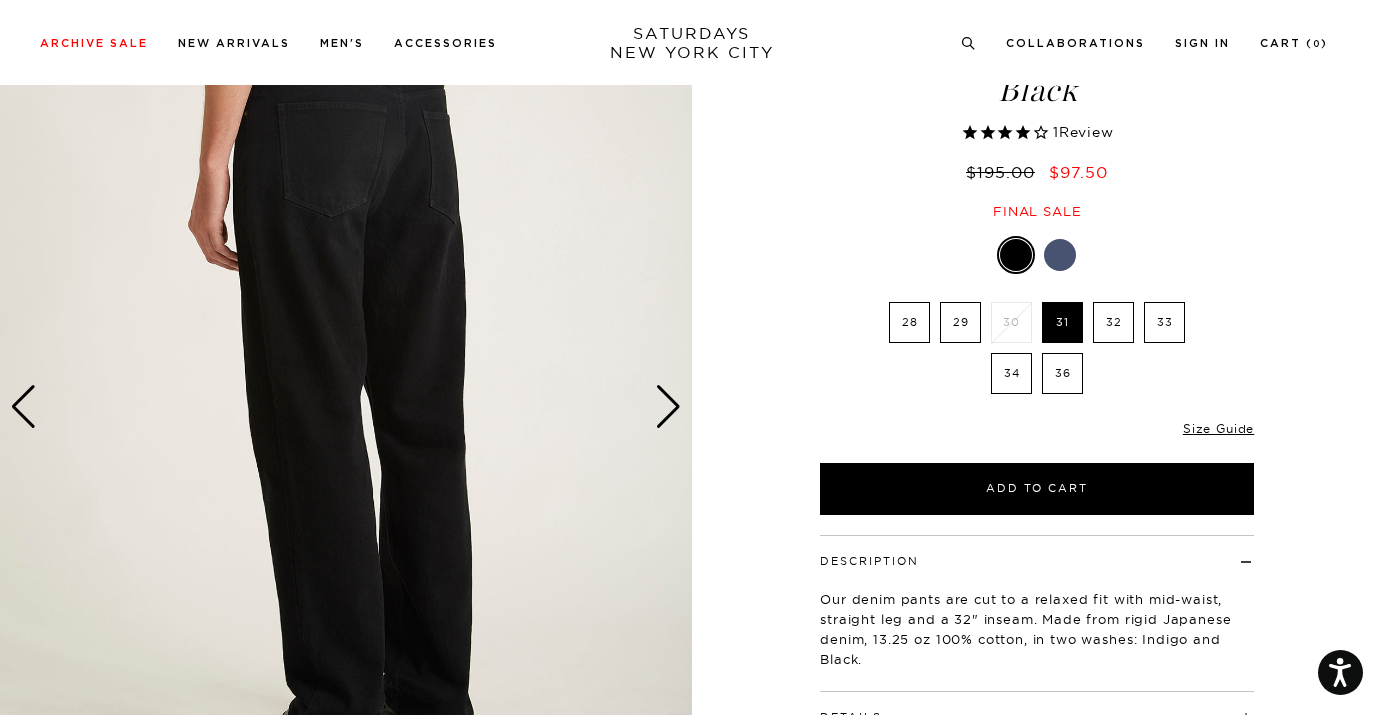 click at bounding box center [668, 407] 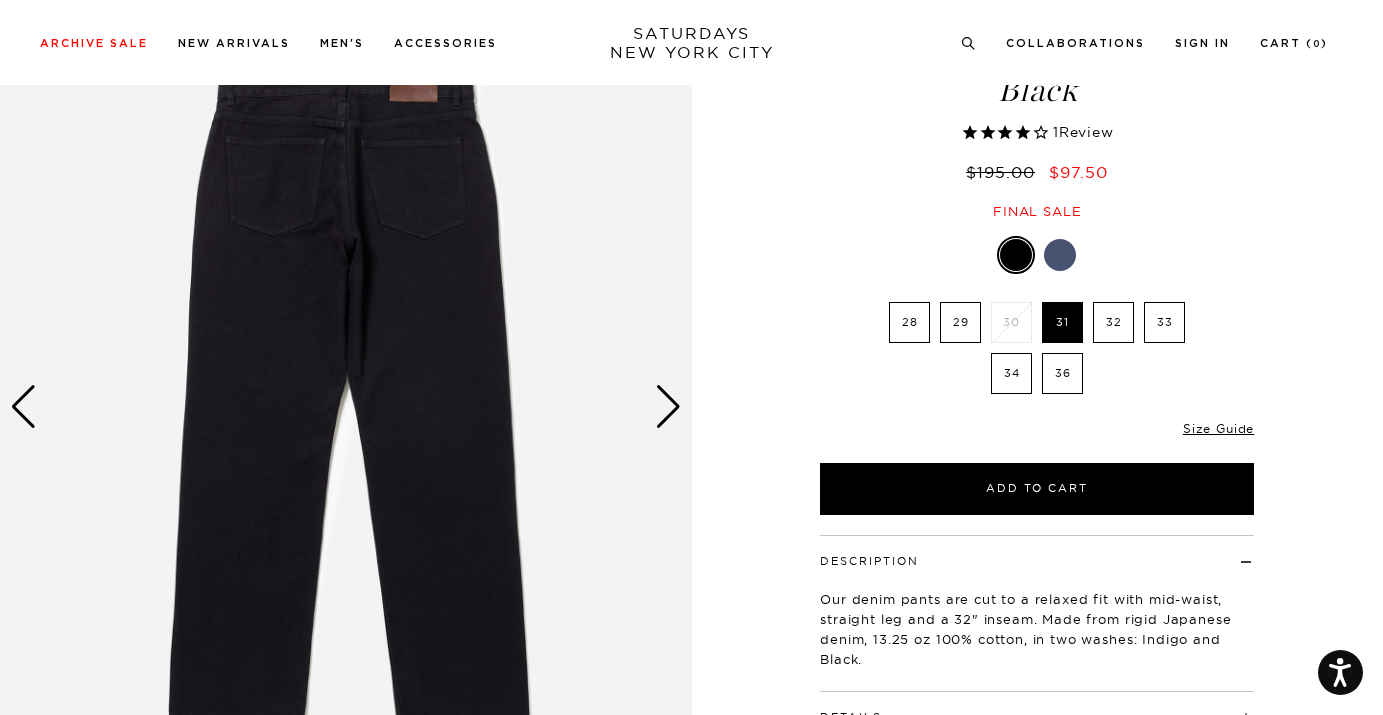 click at bounding box center [668, 407] 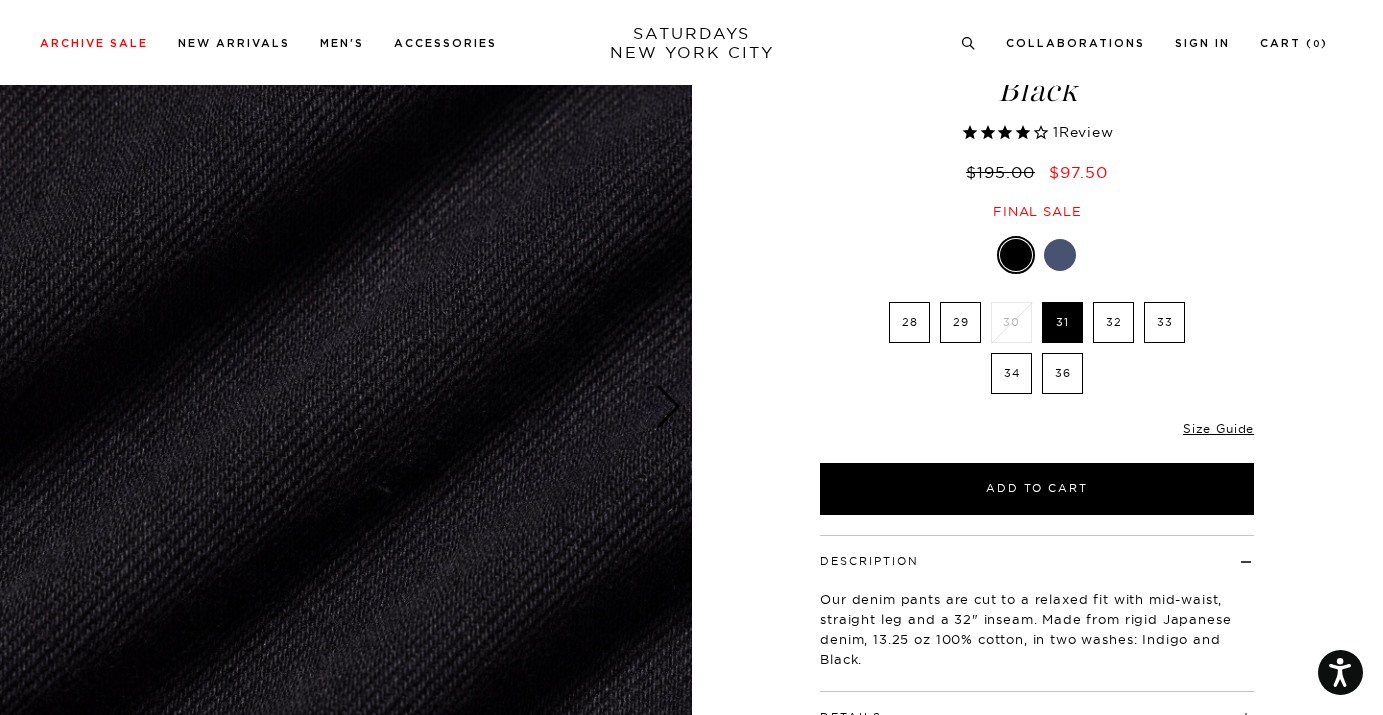 click at bounding box center (668, 407) 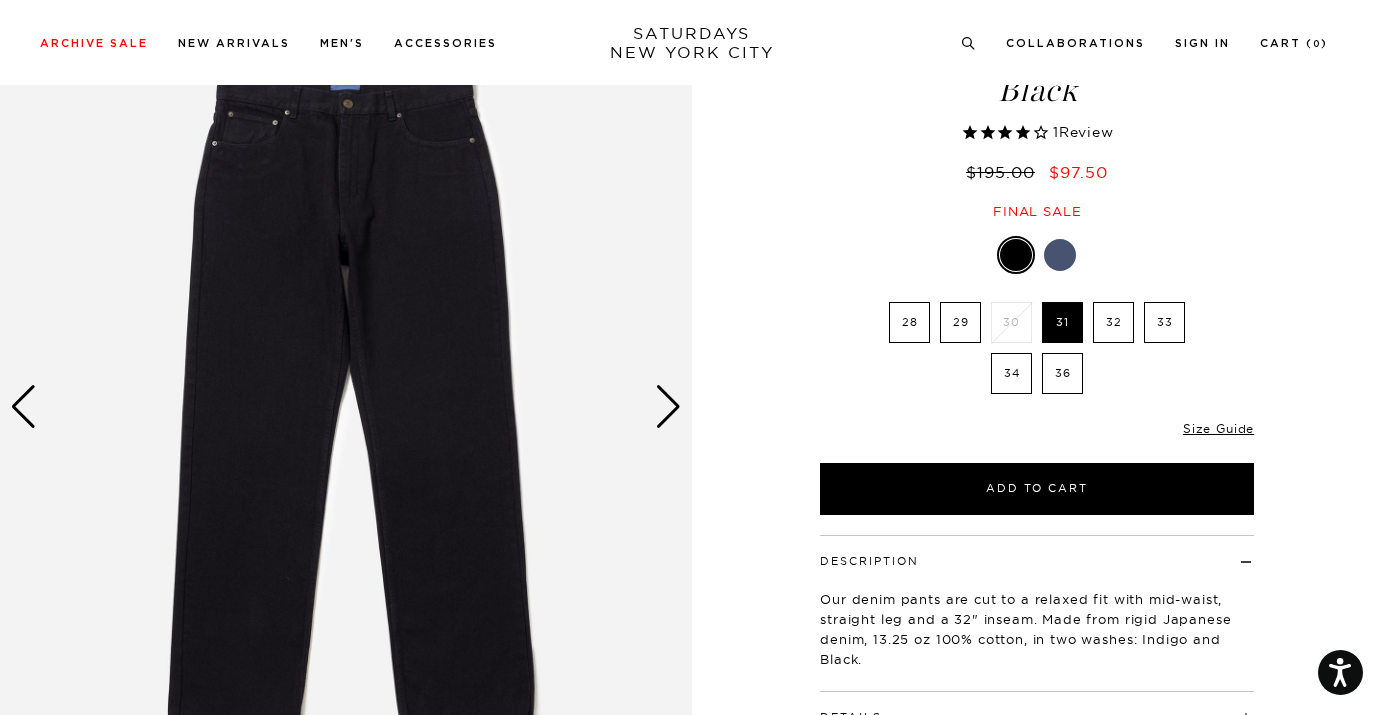 click at bounding box center (668, 407) 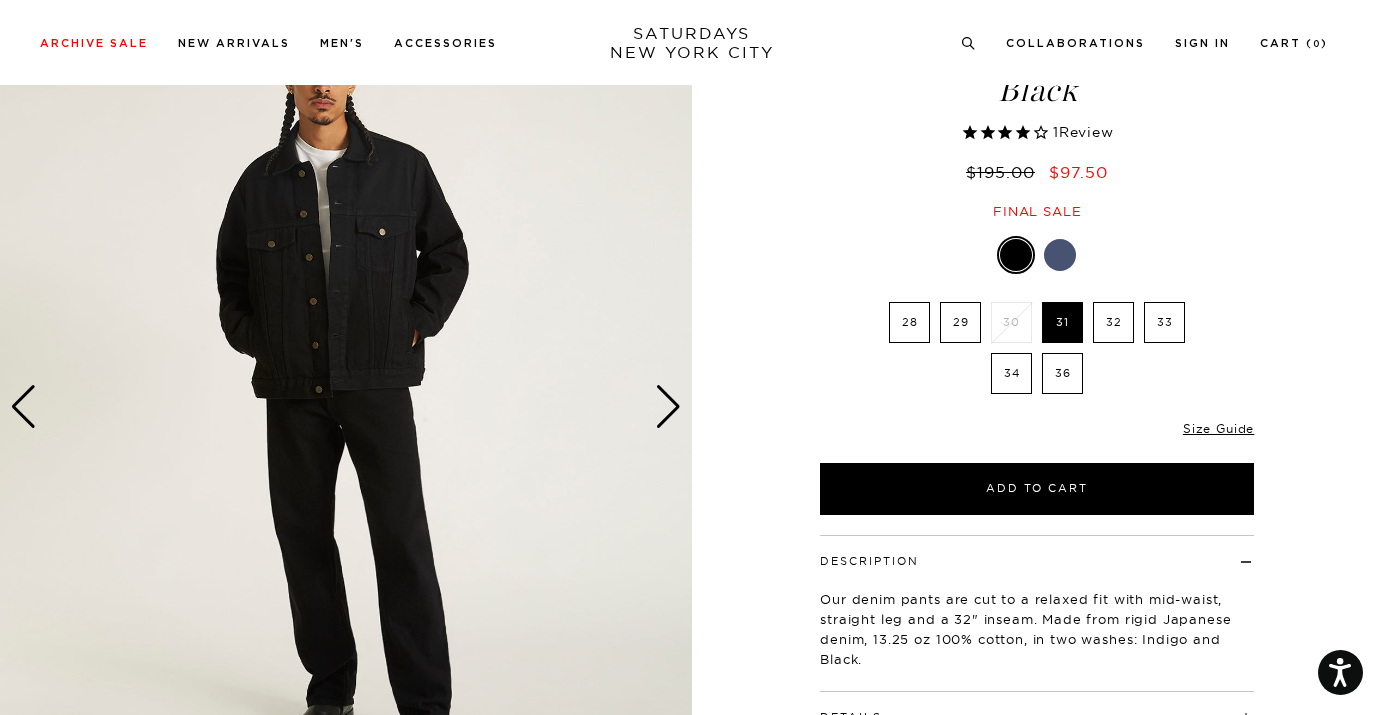 click at bounding box center [668, 407] 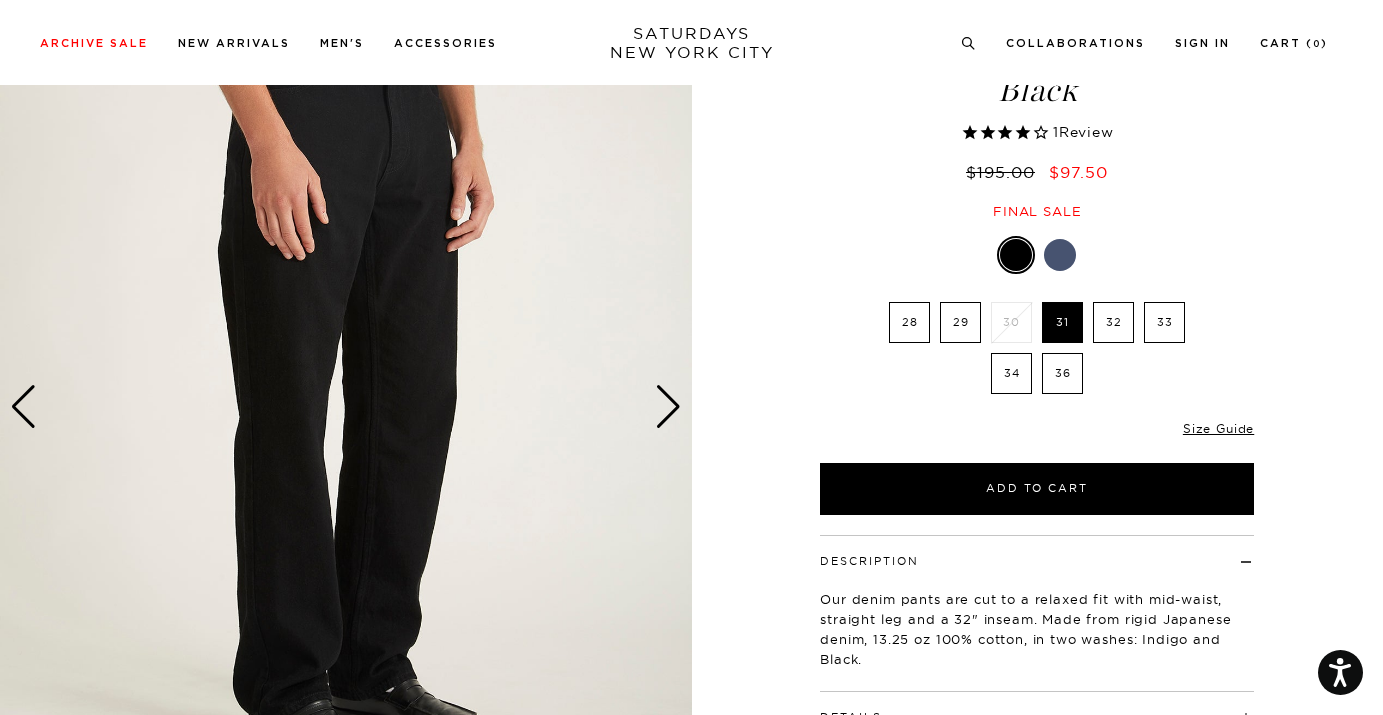 click at bounding box center [668, 407] 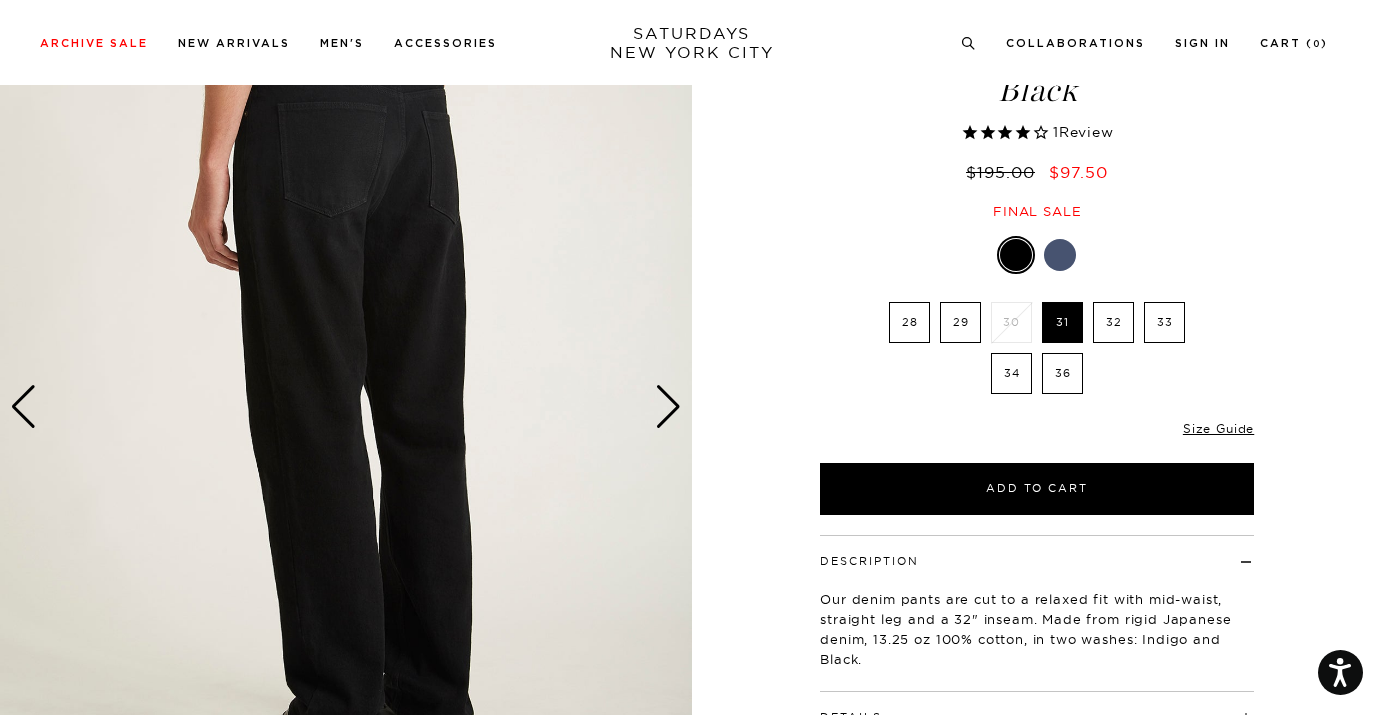 click at bounding box center (668, 407) 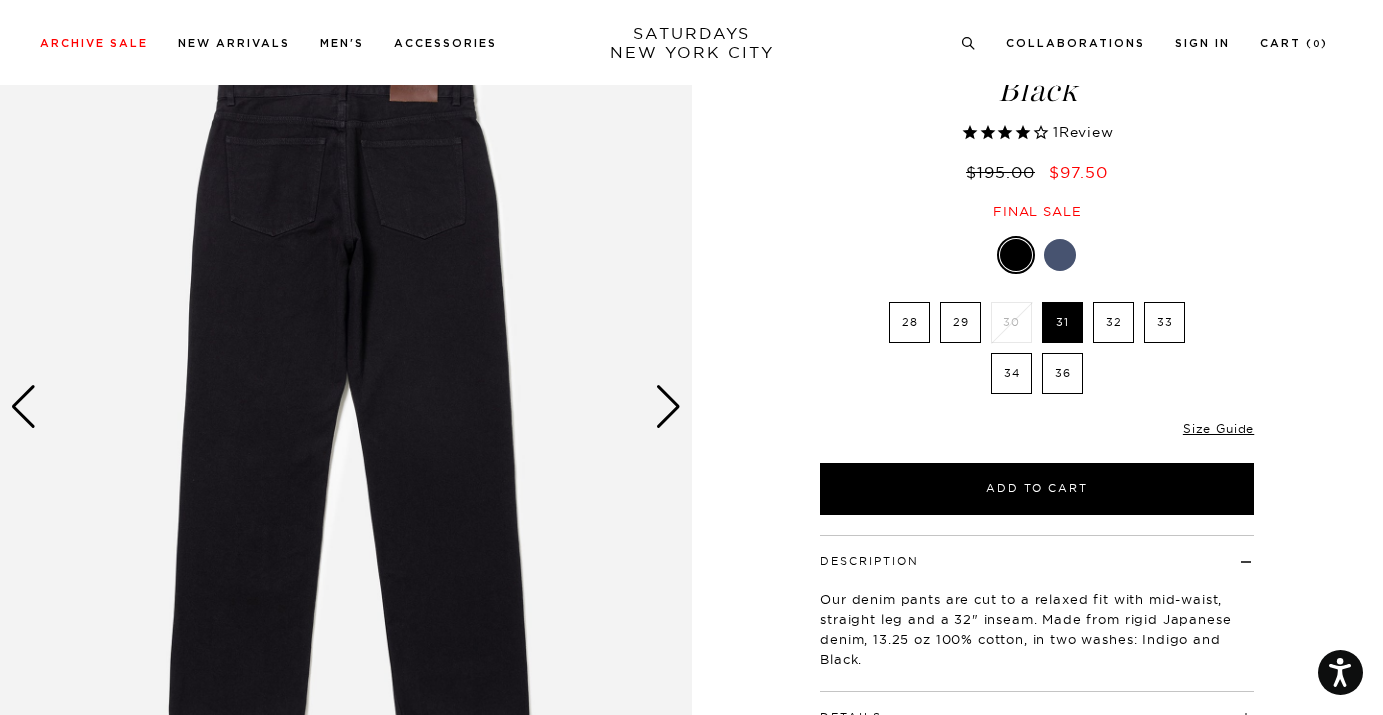 click at bounding box center [668, 407] 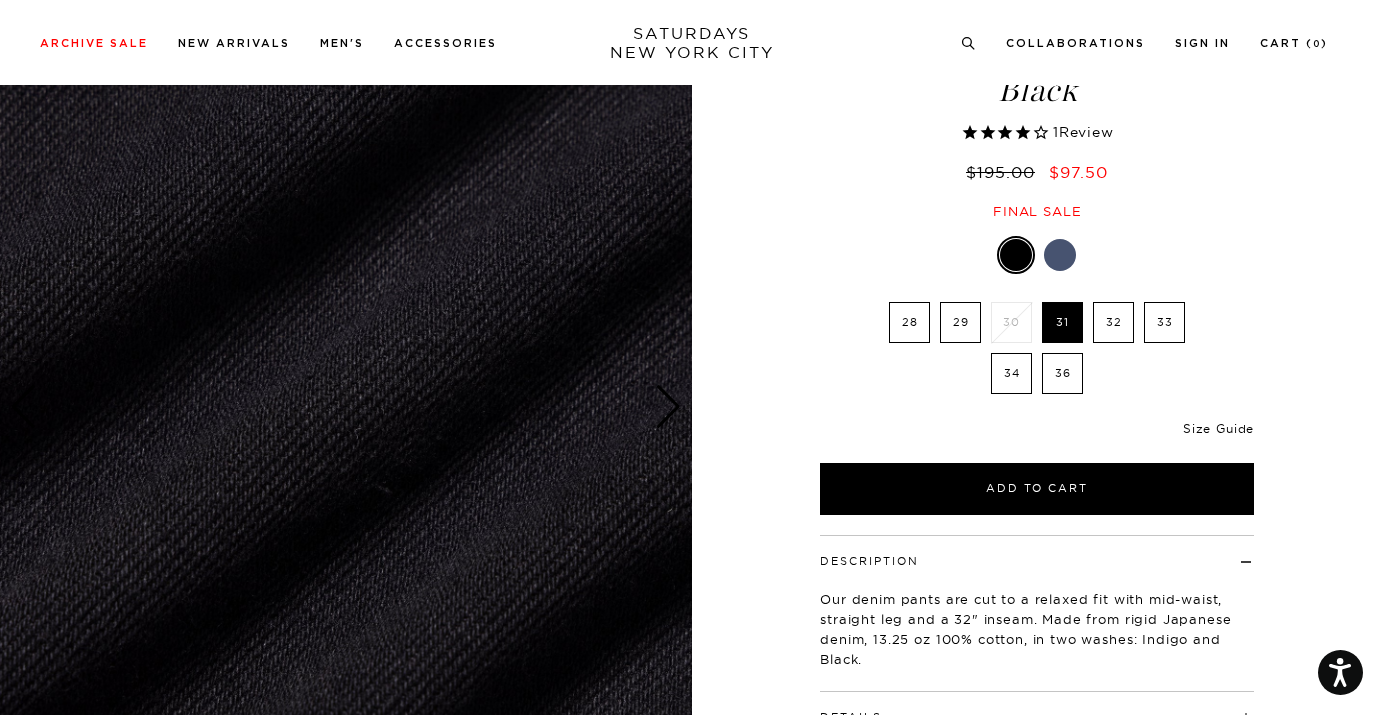 click on "Size Guide" at bounding box center [1218, 428] 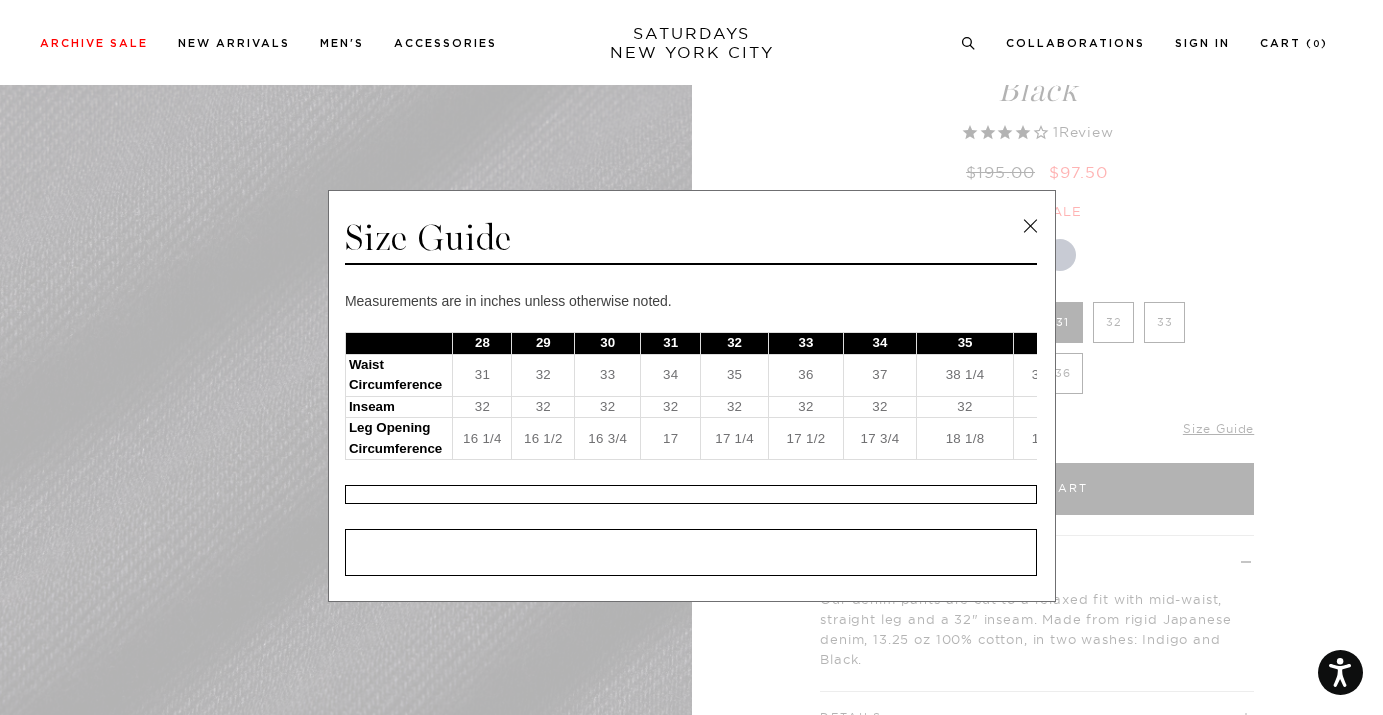 click at bounding box center [1030, 226] 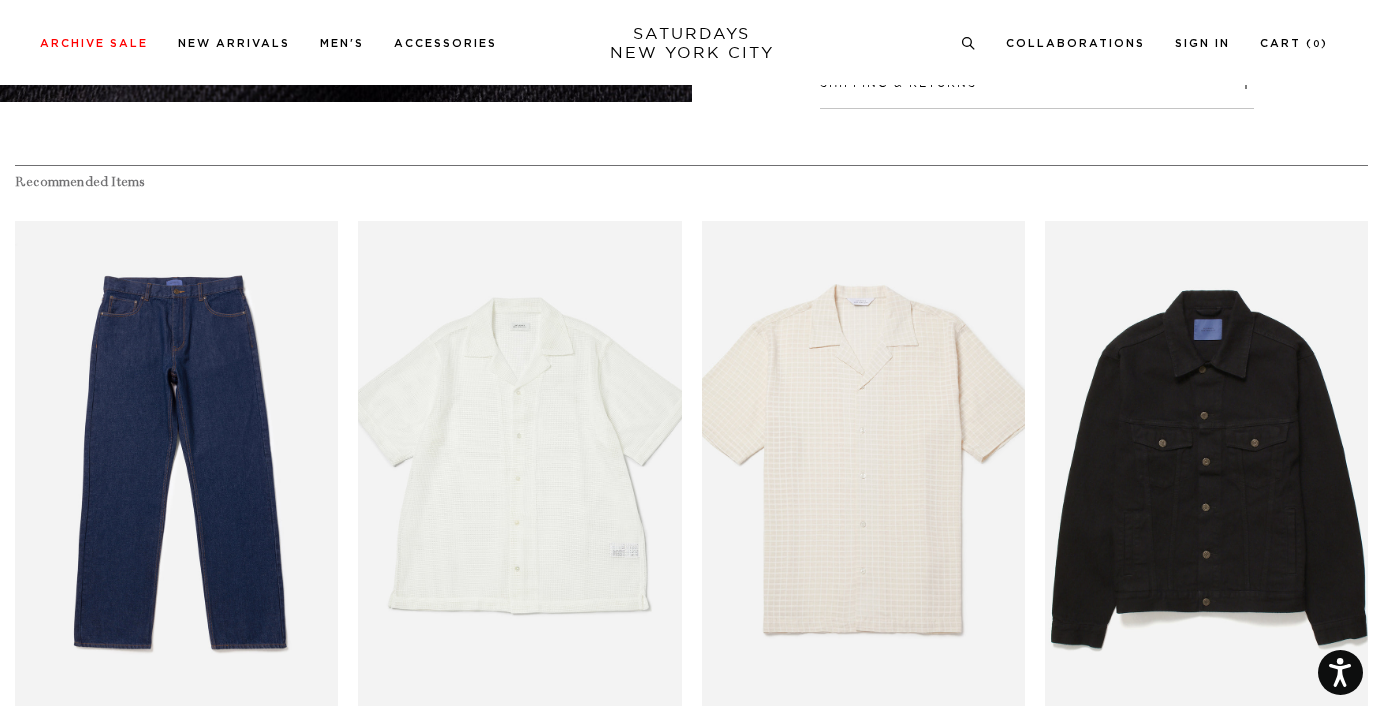 scroll, scrollTop: 865, scrollLeft: 0, axis: vertical 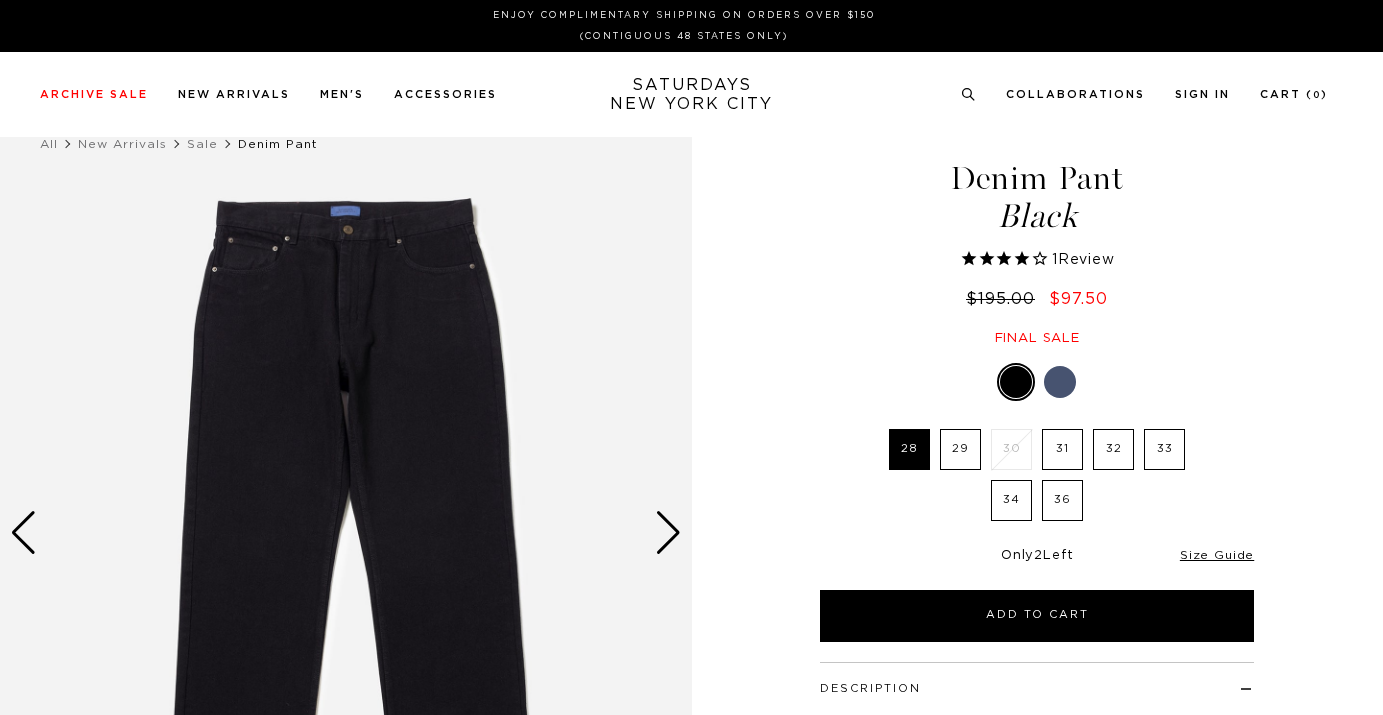select on "recent" 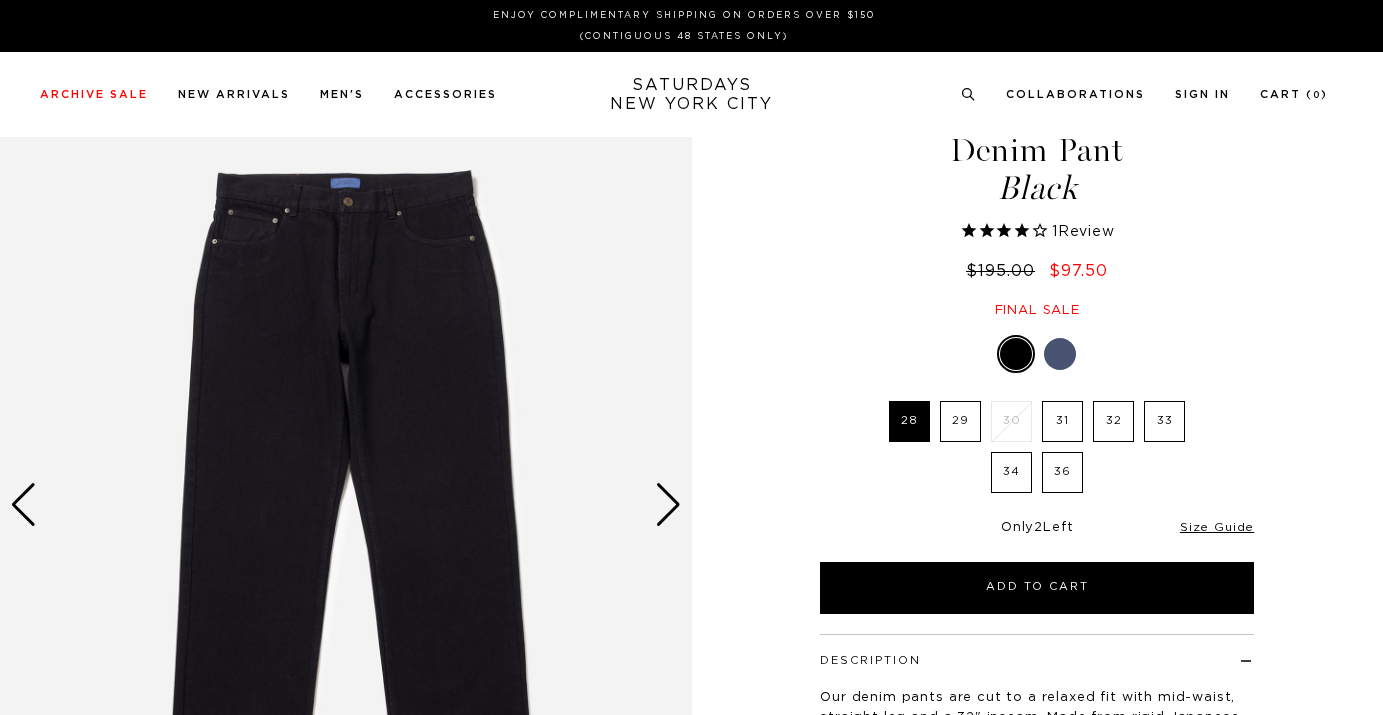 scroll, scrollTop: 0, scrollLeft: 0, axis: both 